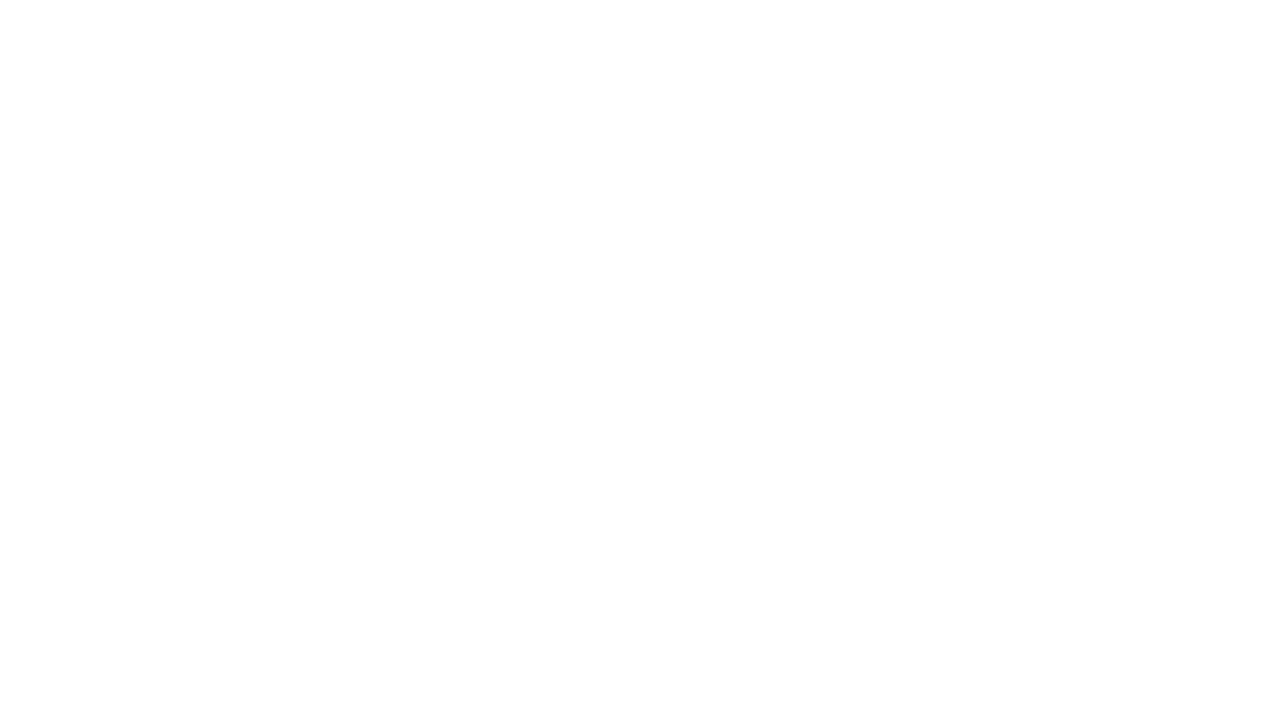 scroll, scrollTop: 0, scrollLeft: 0, axis: both 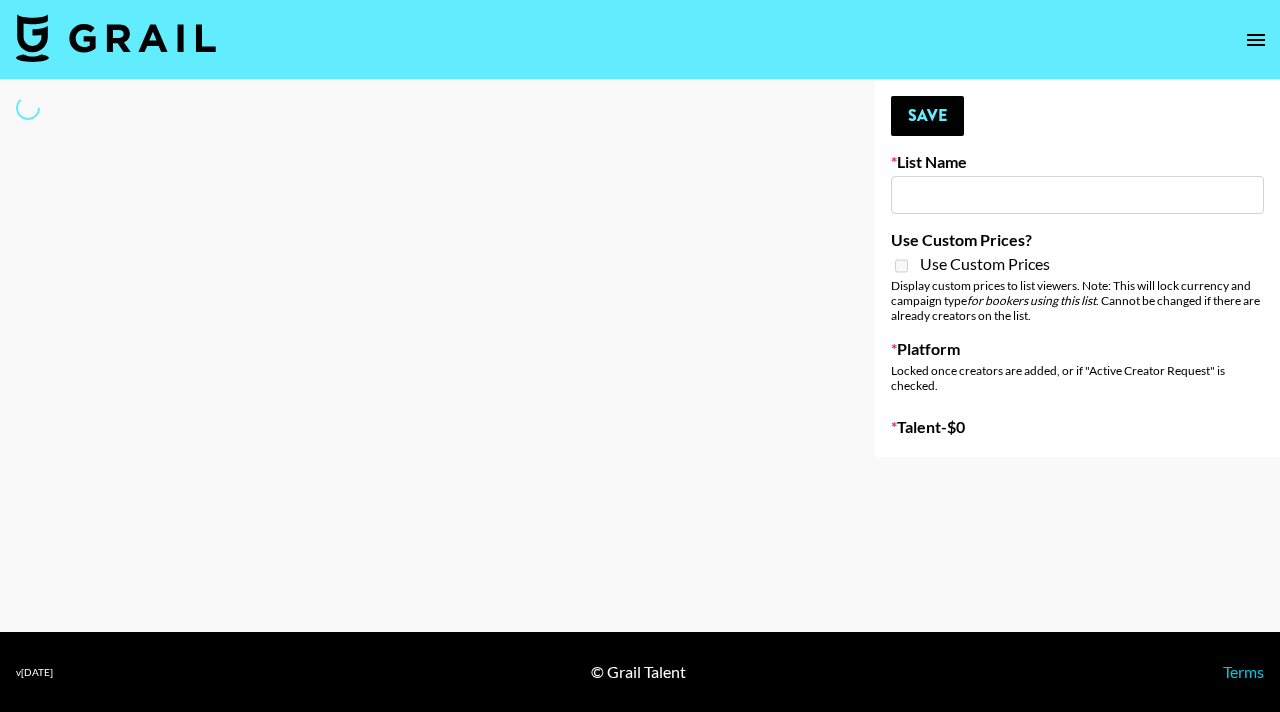 select on "Song" 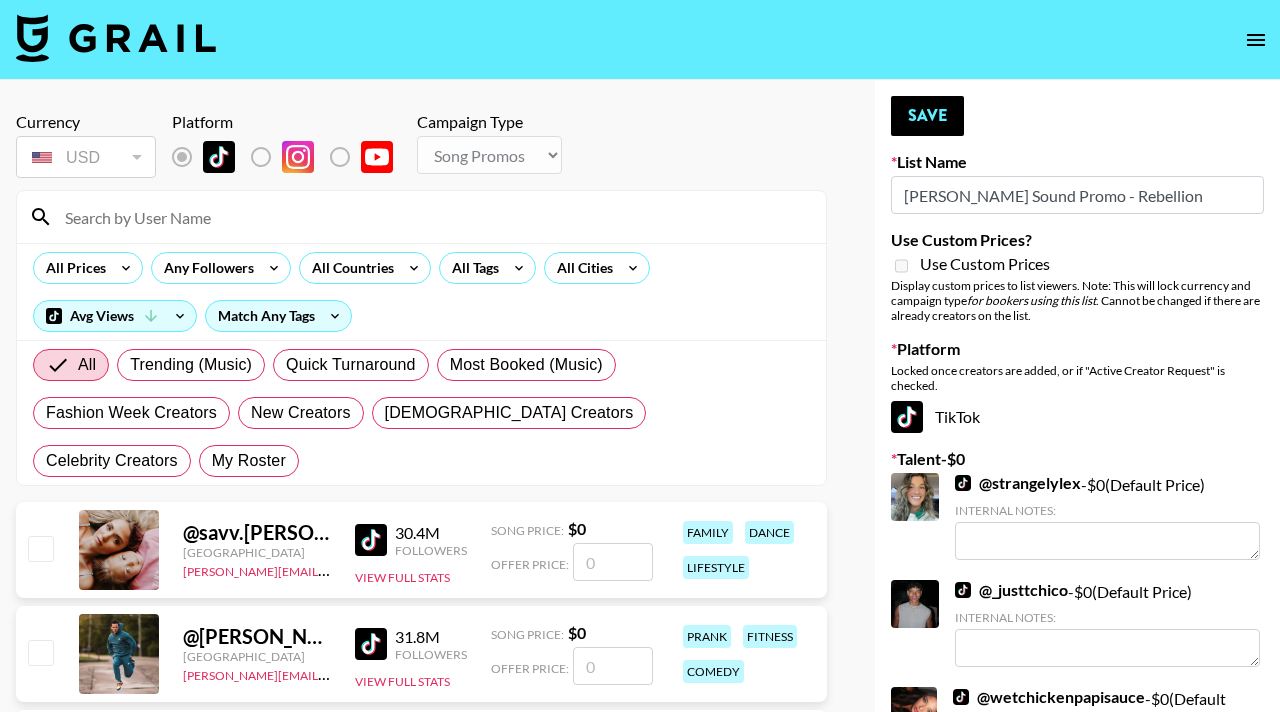 type on "Chris Grey Sound Promo - Rebellion" 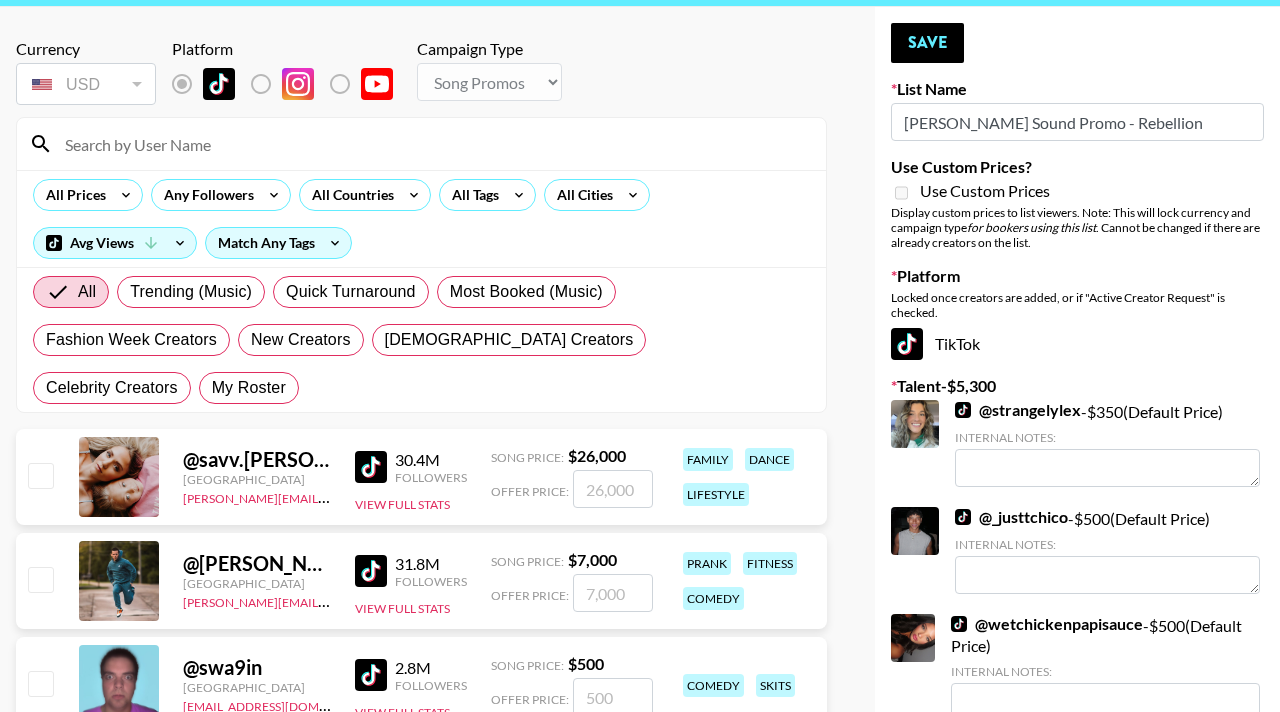 scroll, scrollTop: 77, scrollLeft: 0, axis: vertical 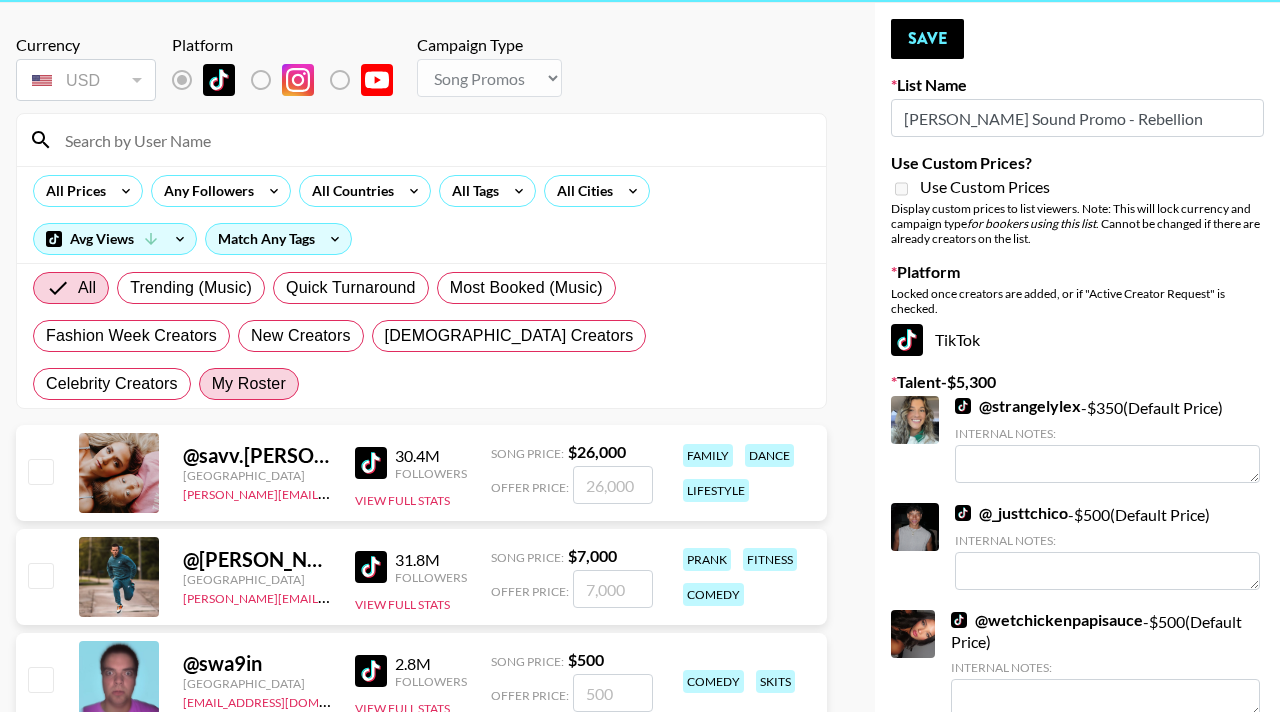click on "My Roster" at bounding box center (249, 384) 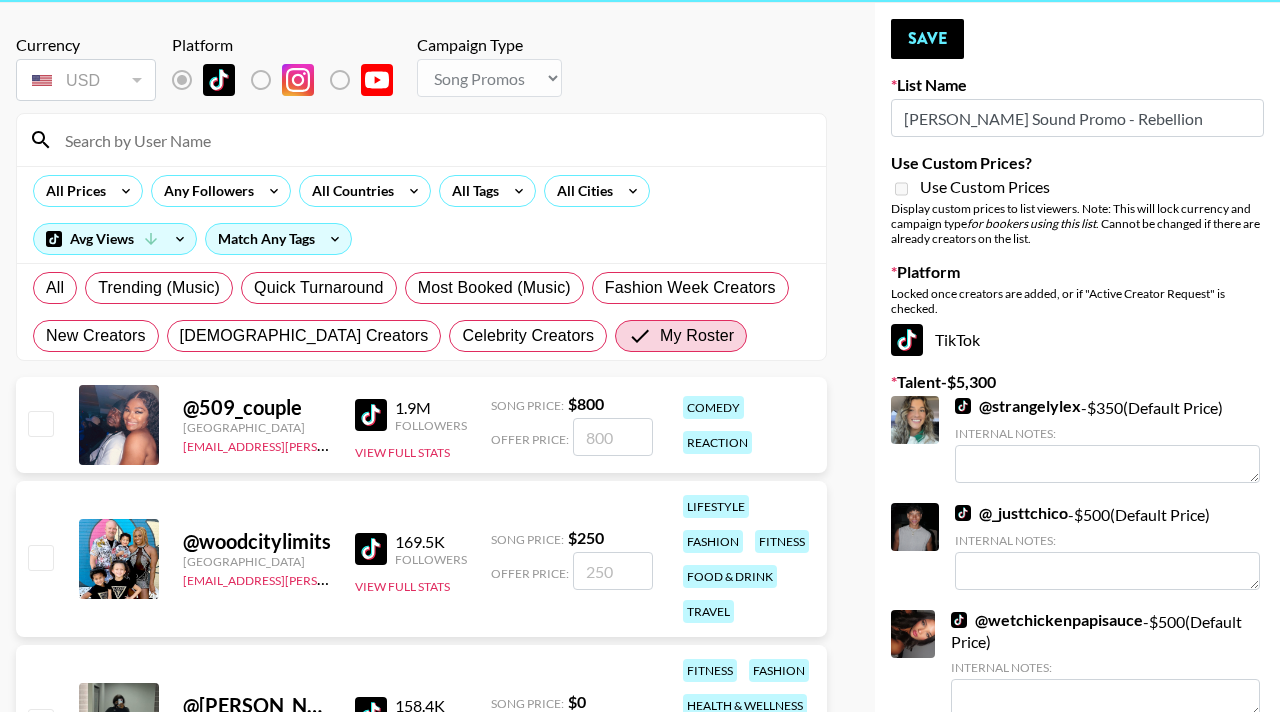 click at bounding box center [433, 140] 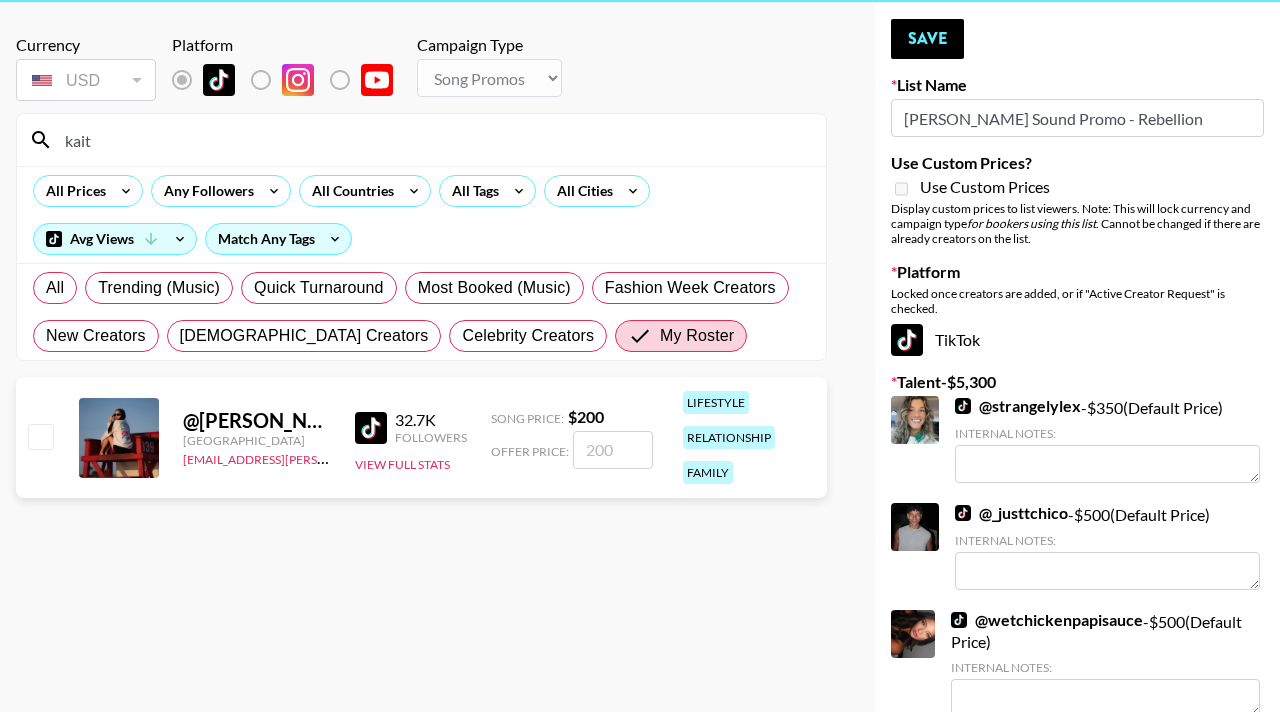 type on "kait" 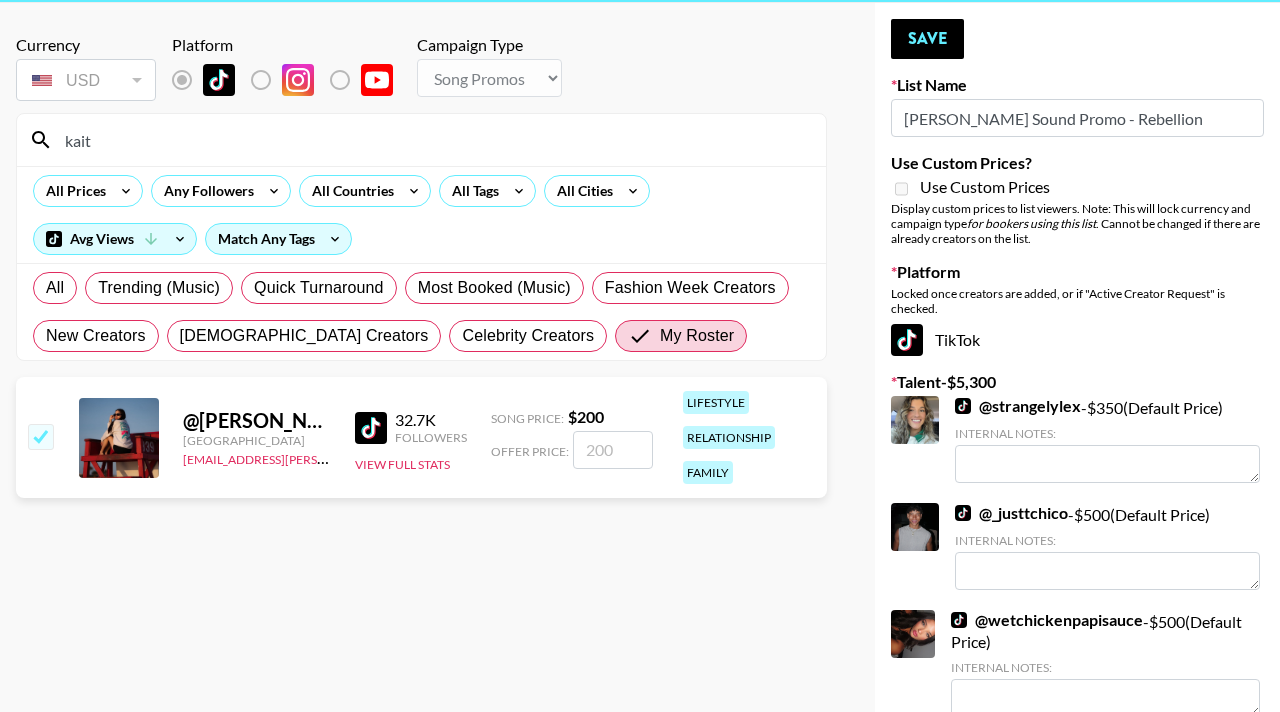 checkbox on "true" 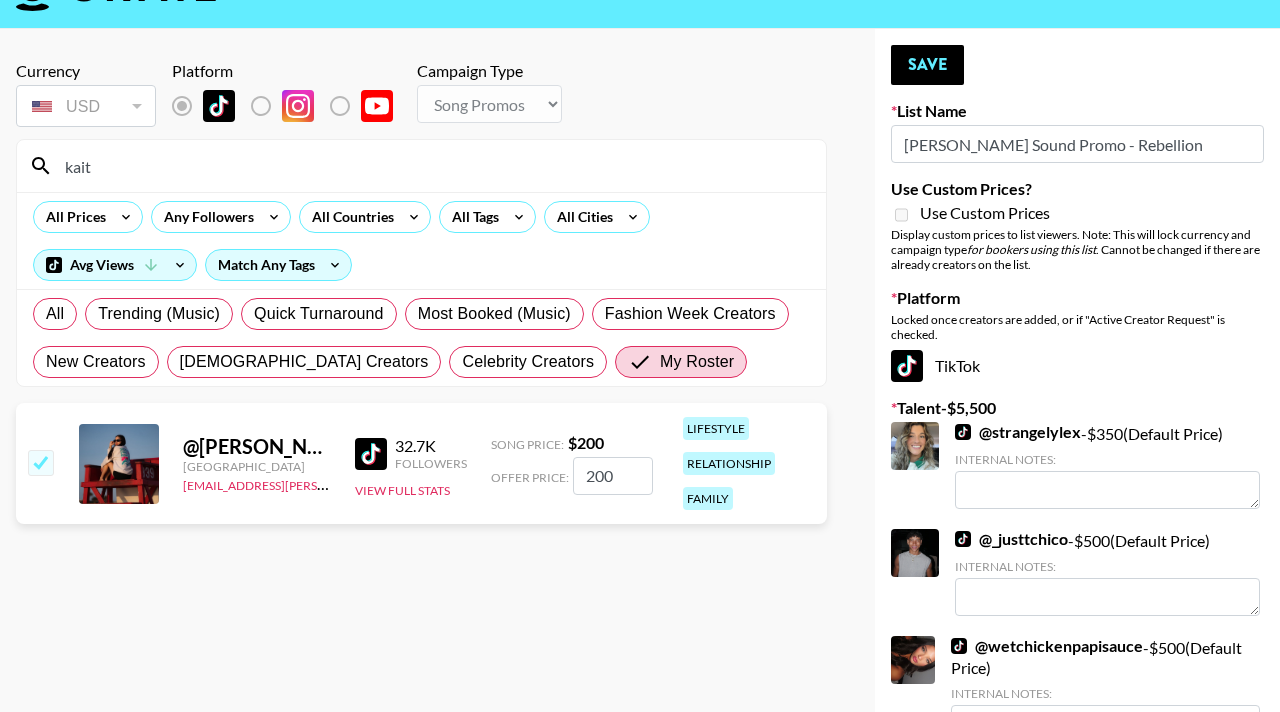 scroll, scrollTop: 45, scrollLeft: 0, axis: vertical 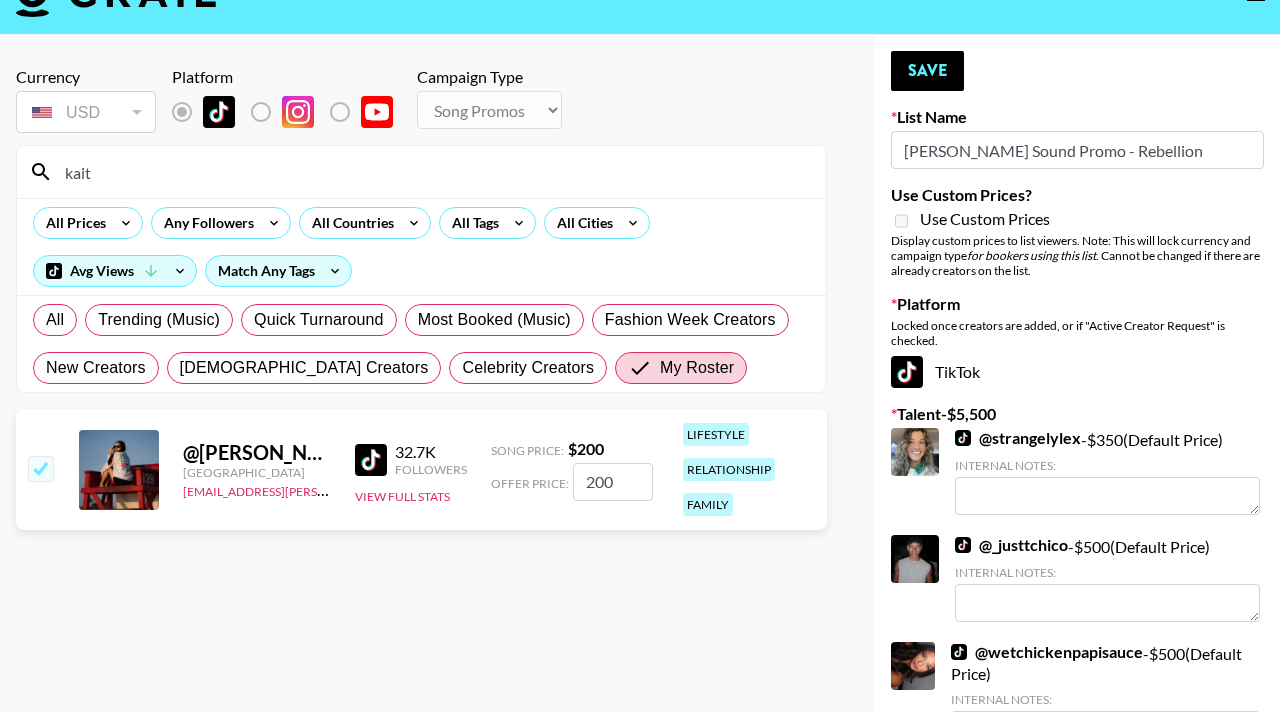 drag, startPoint x: 177, startPoint y: 155, endPoint x: 49, endPoint y: 155, distance: 128 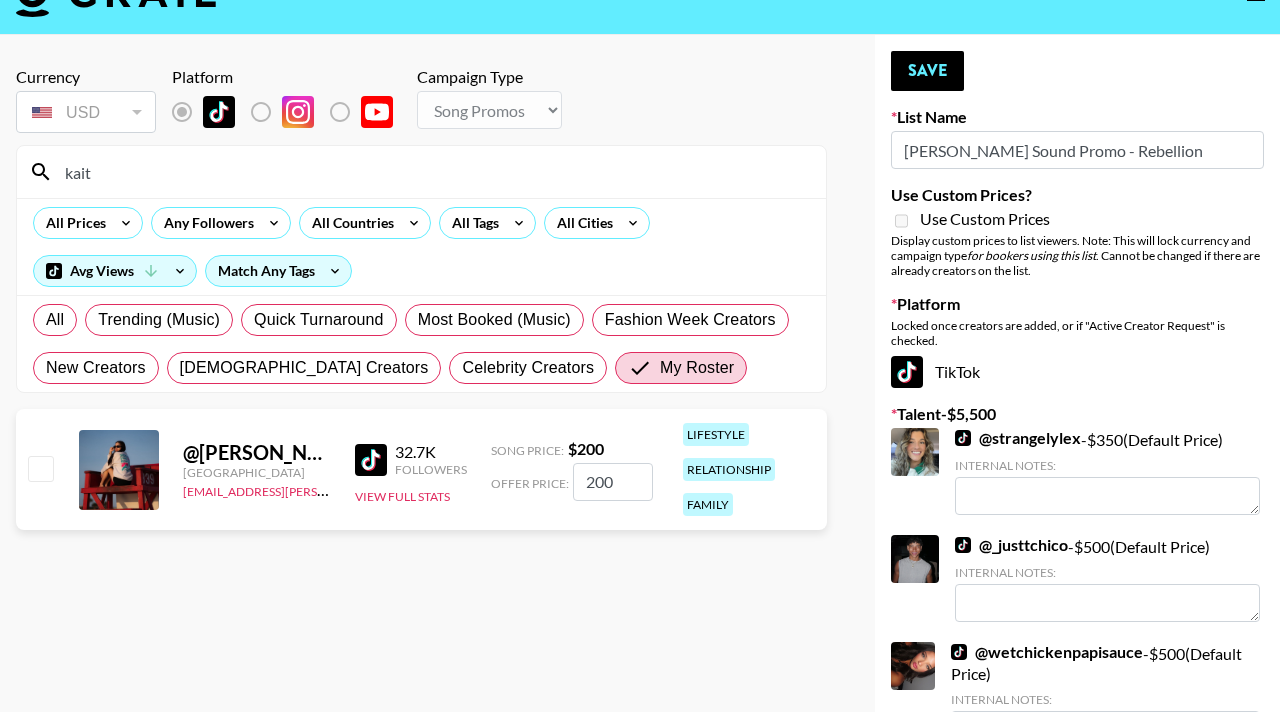 type on "Really fast! Usually gets draft ready in less than 12 hours!" 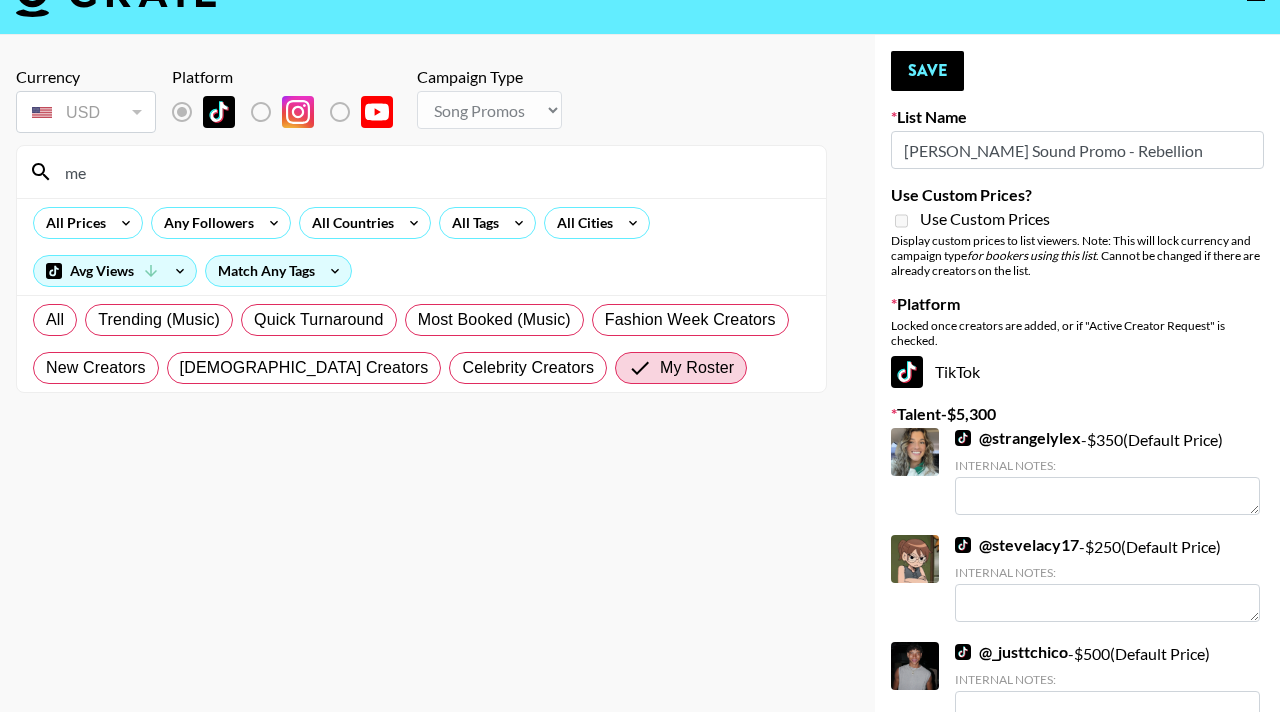 type on "m" 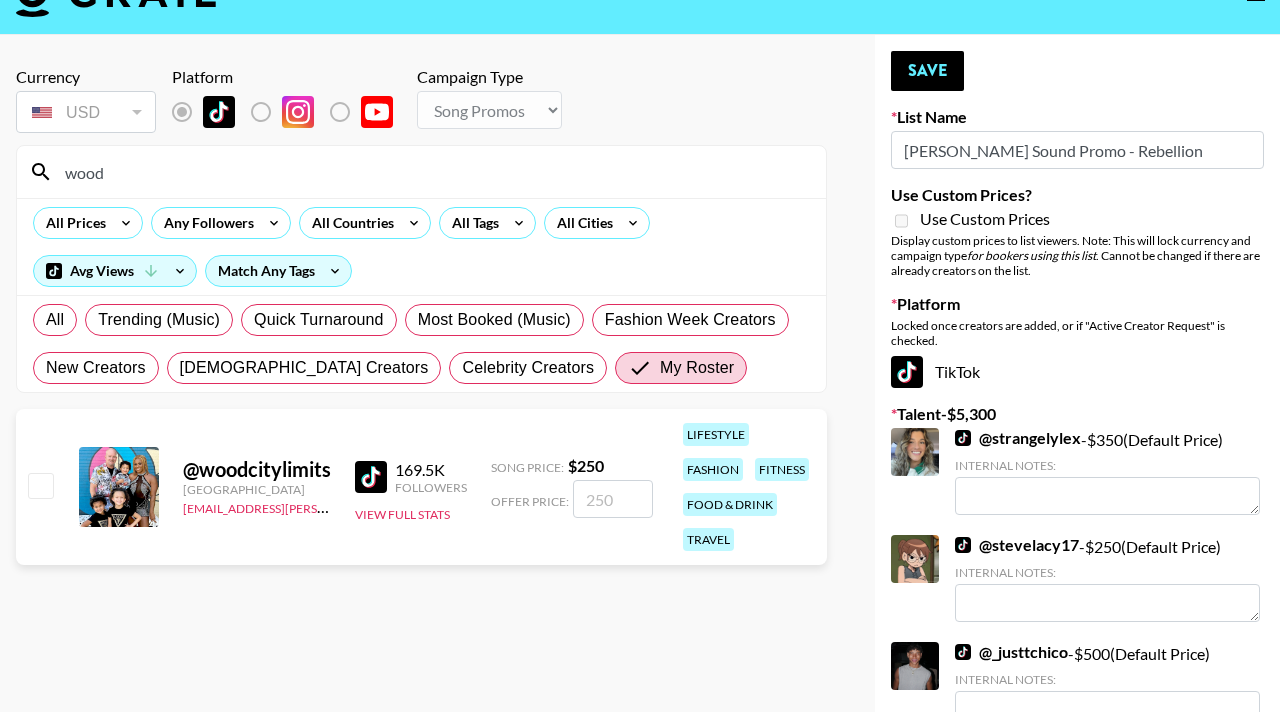 type on "wood" 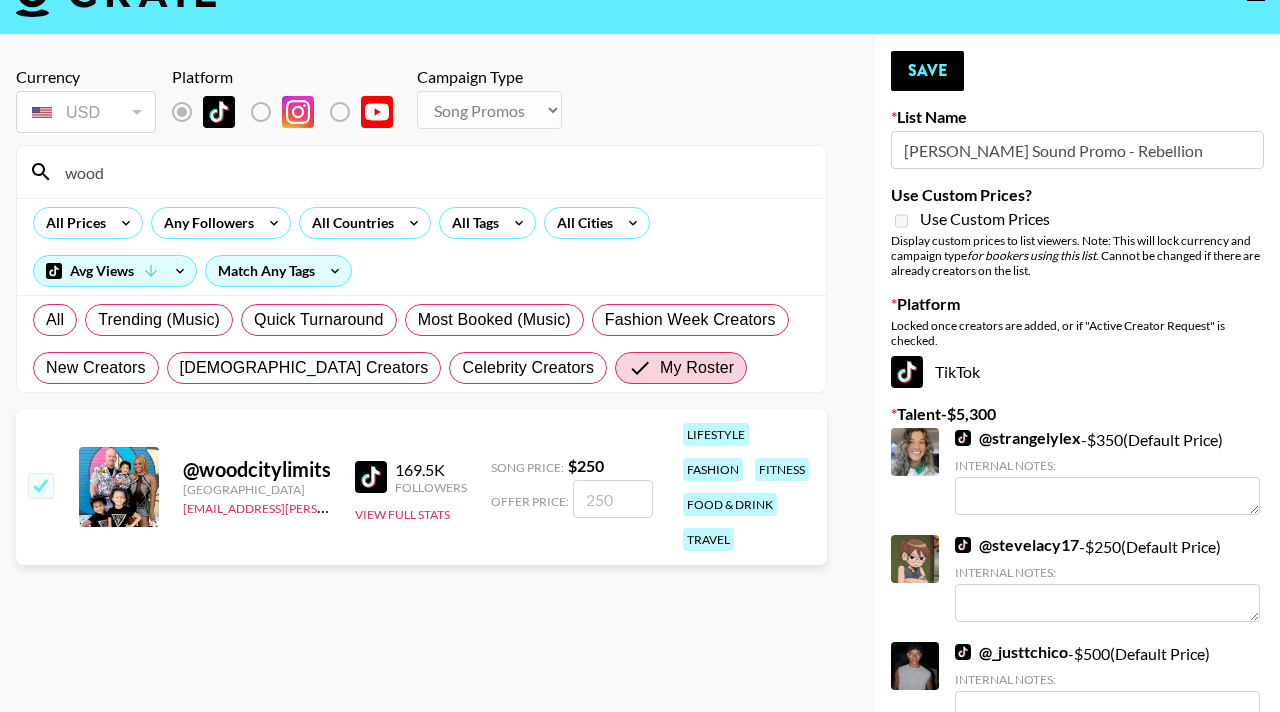 checkbox on "true" 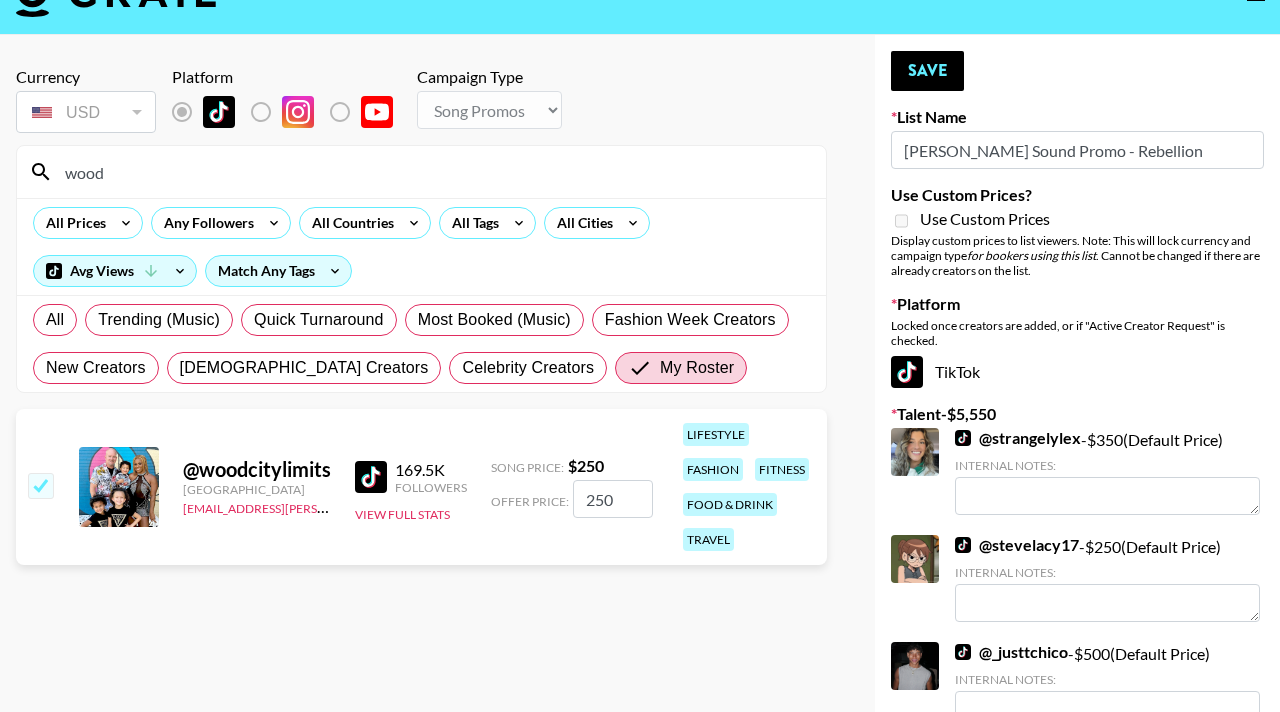 type on "250" 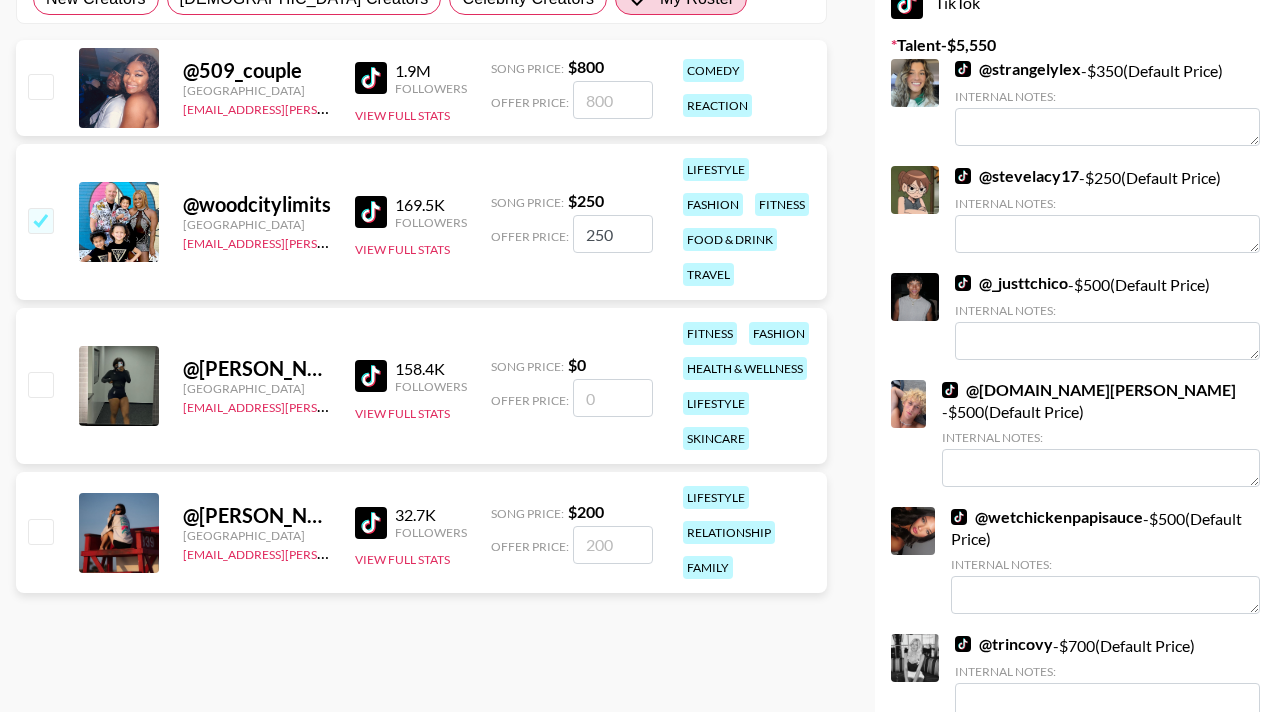 scroll, scrollTop: 412, scrollLeft: 0, axis: vertical 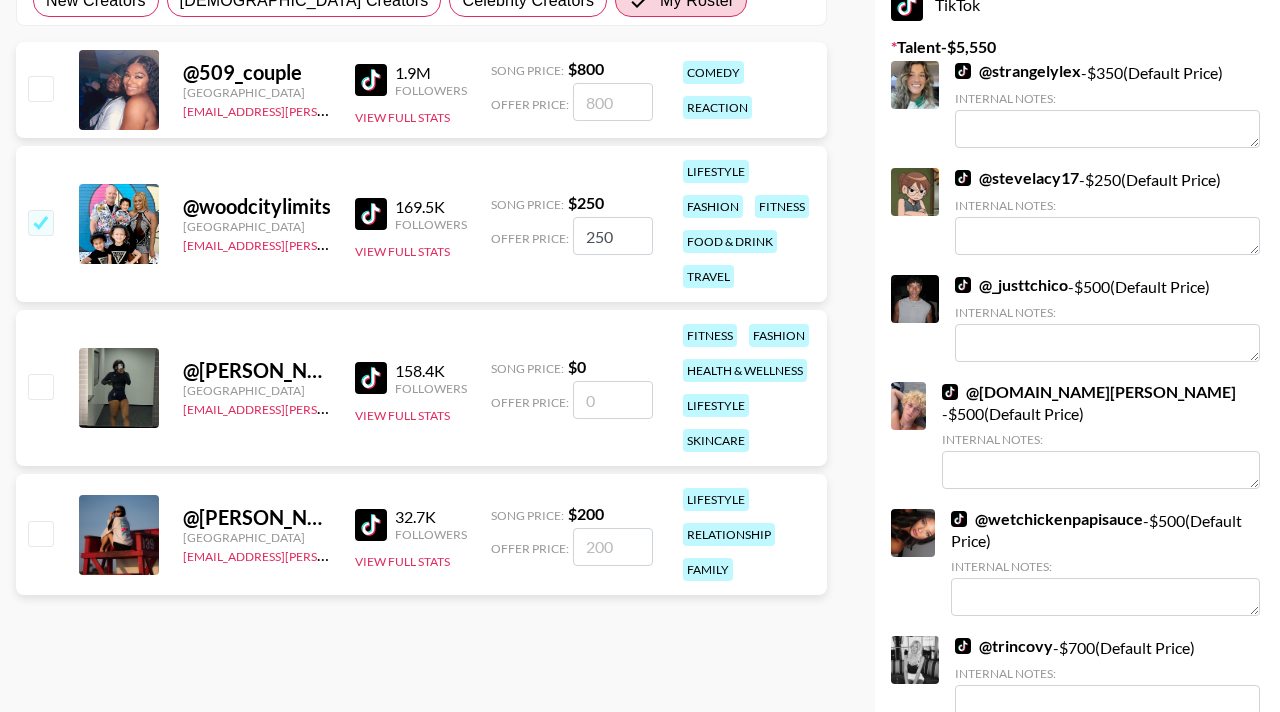 type 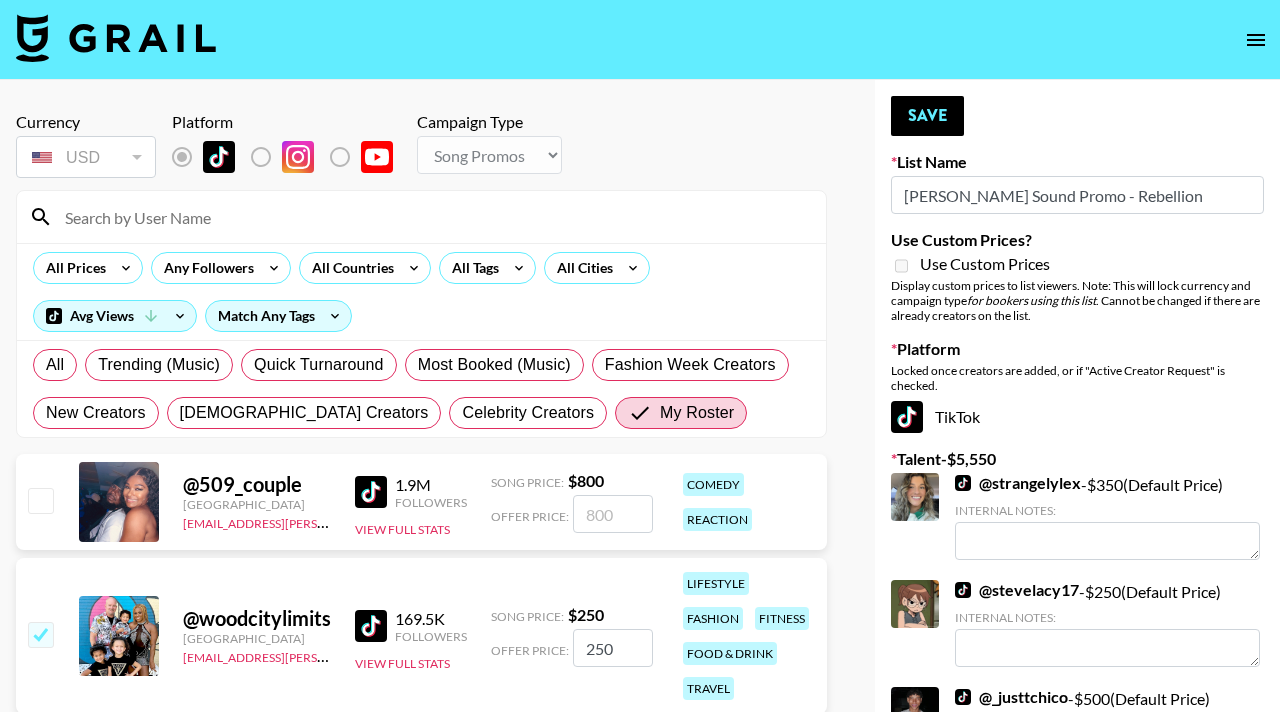 scroll, scrollTop: 484, scrollLeft: 0, axis: vertical 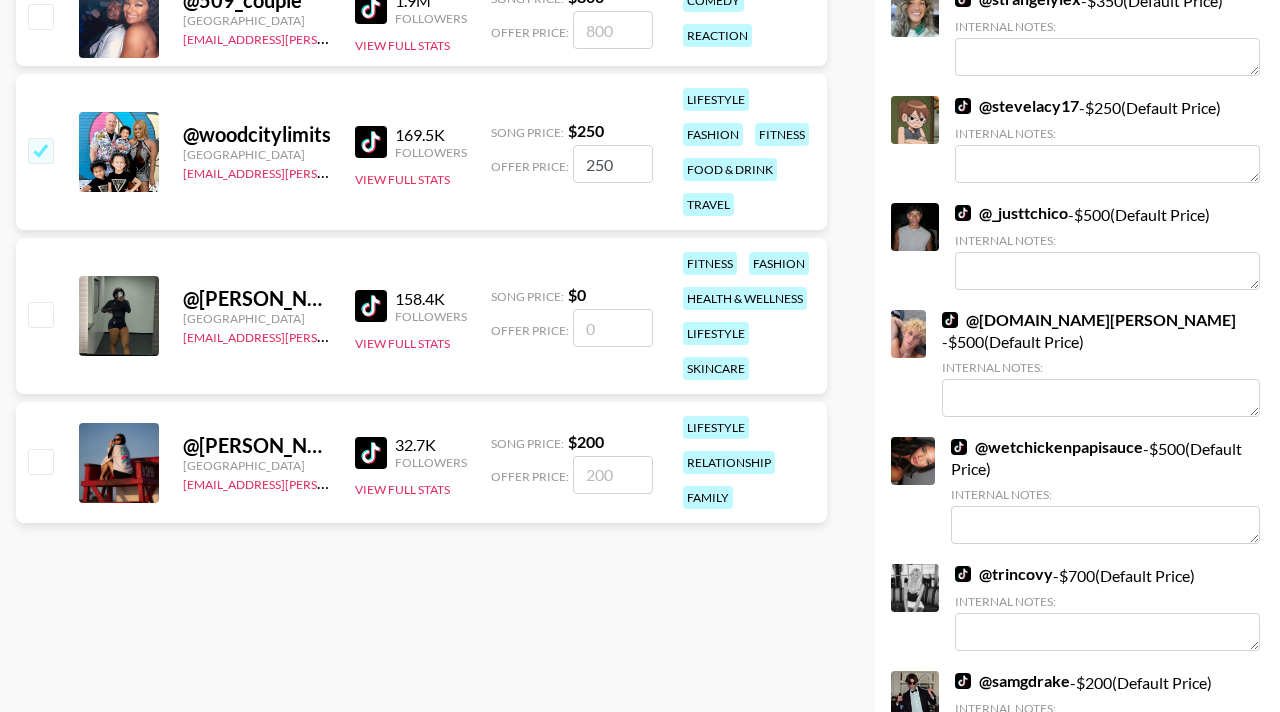 click at bounding box center (613, 328) 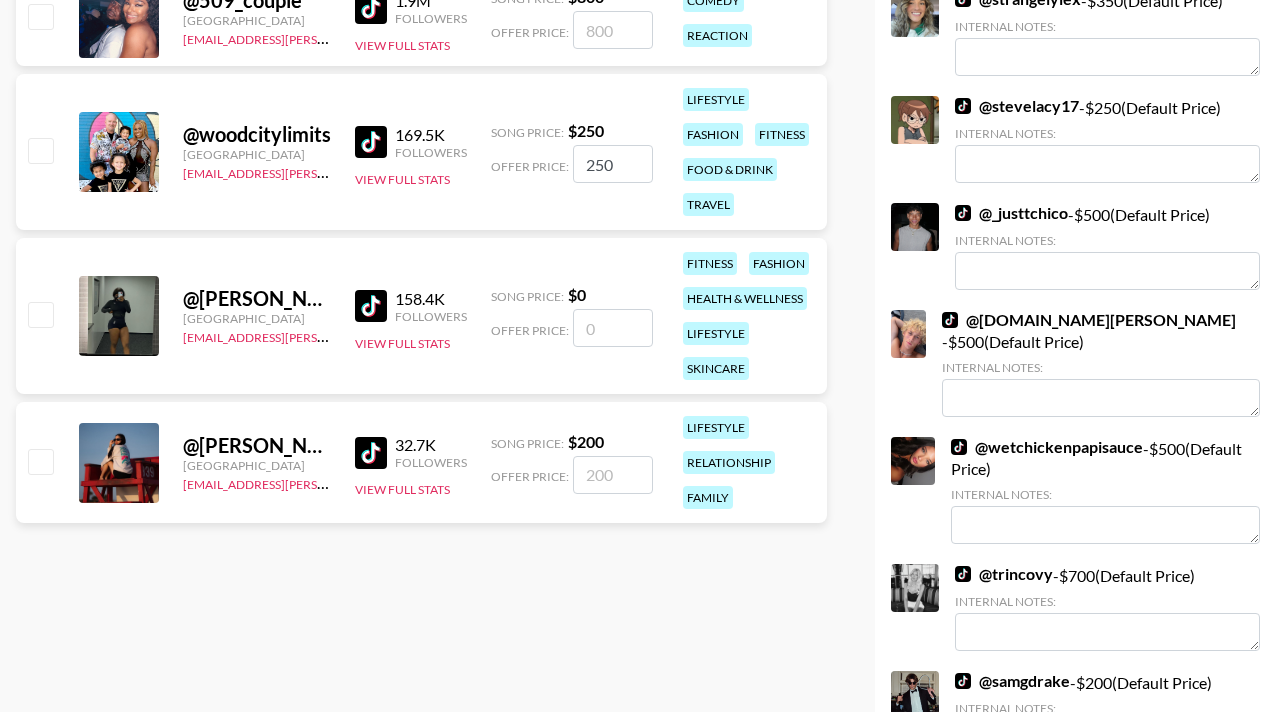 checkbox on "false" 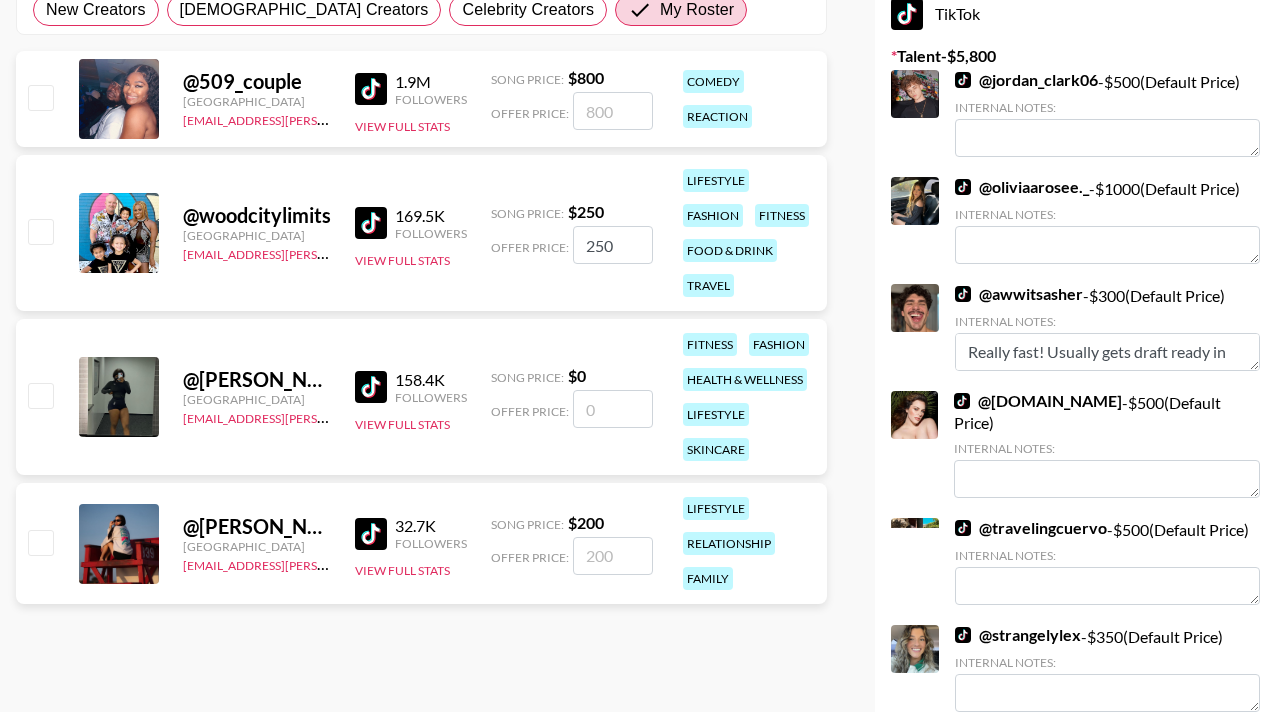 scroll, scrollTop: 389, scrollLeft: 0, axis: vertical 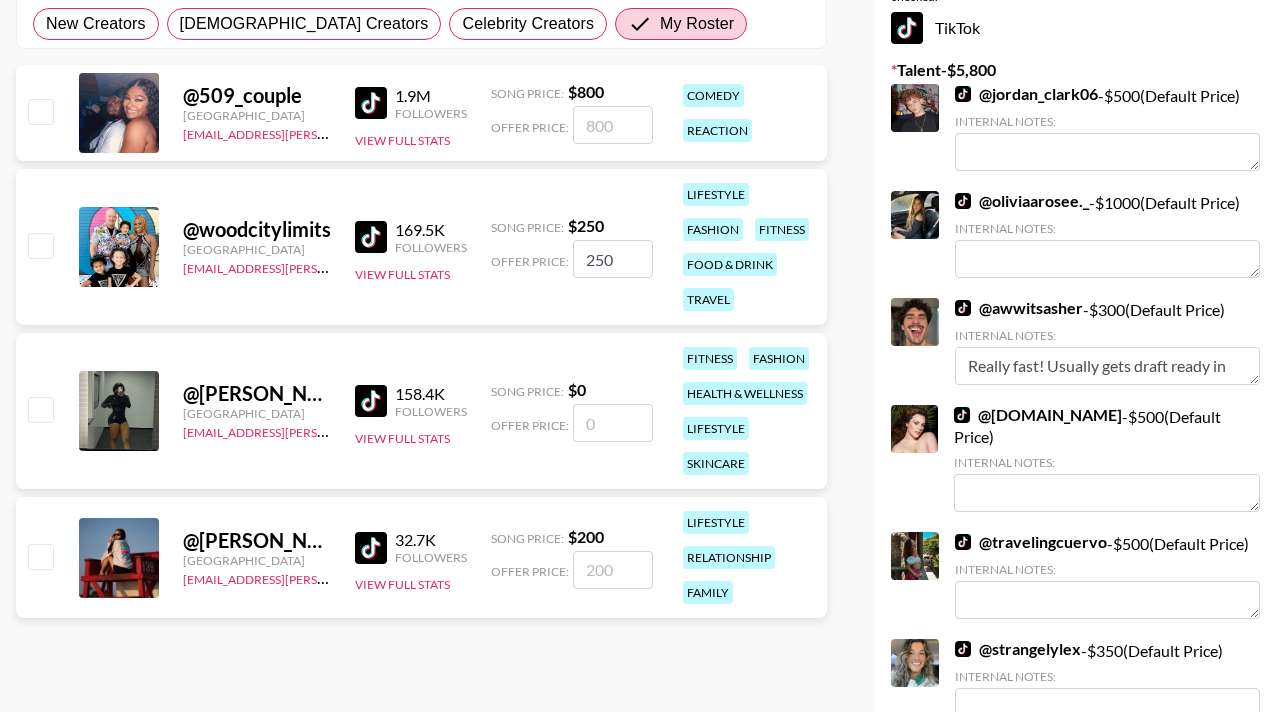 click at bounding box center [613, 423] 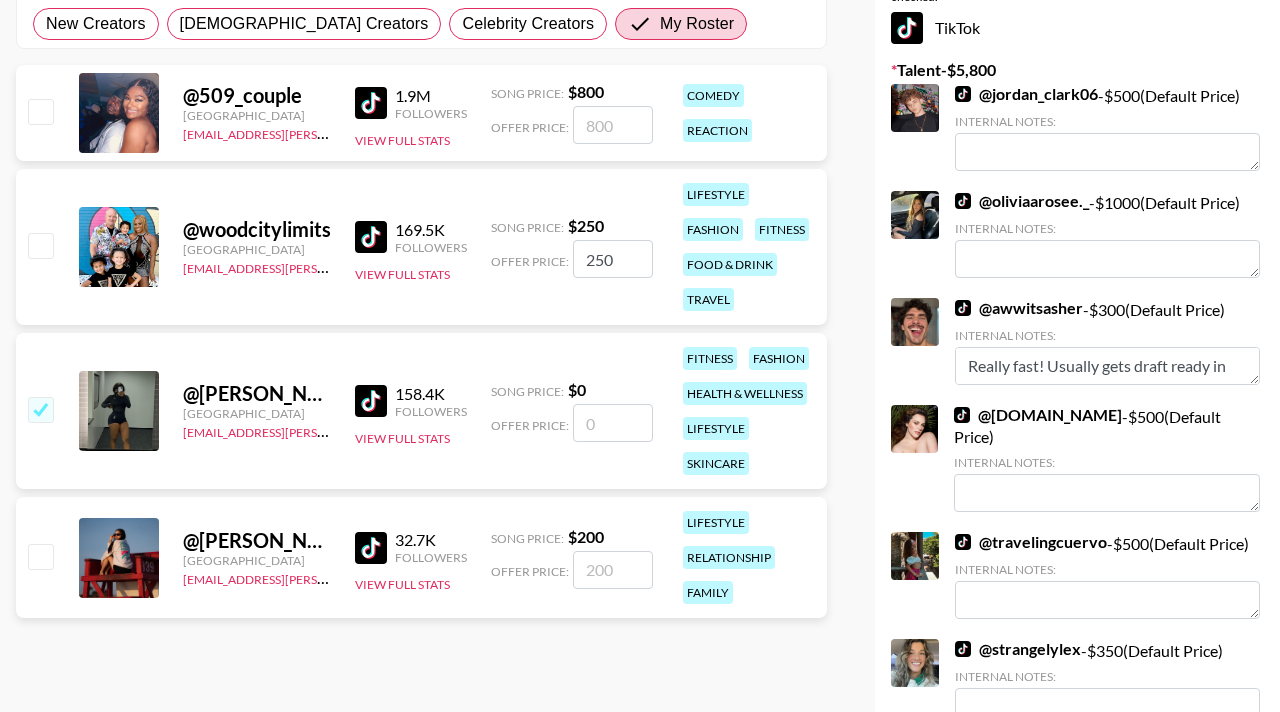 checkbox on "true" 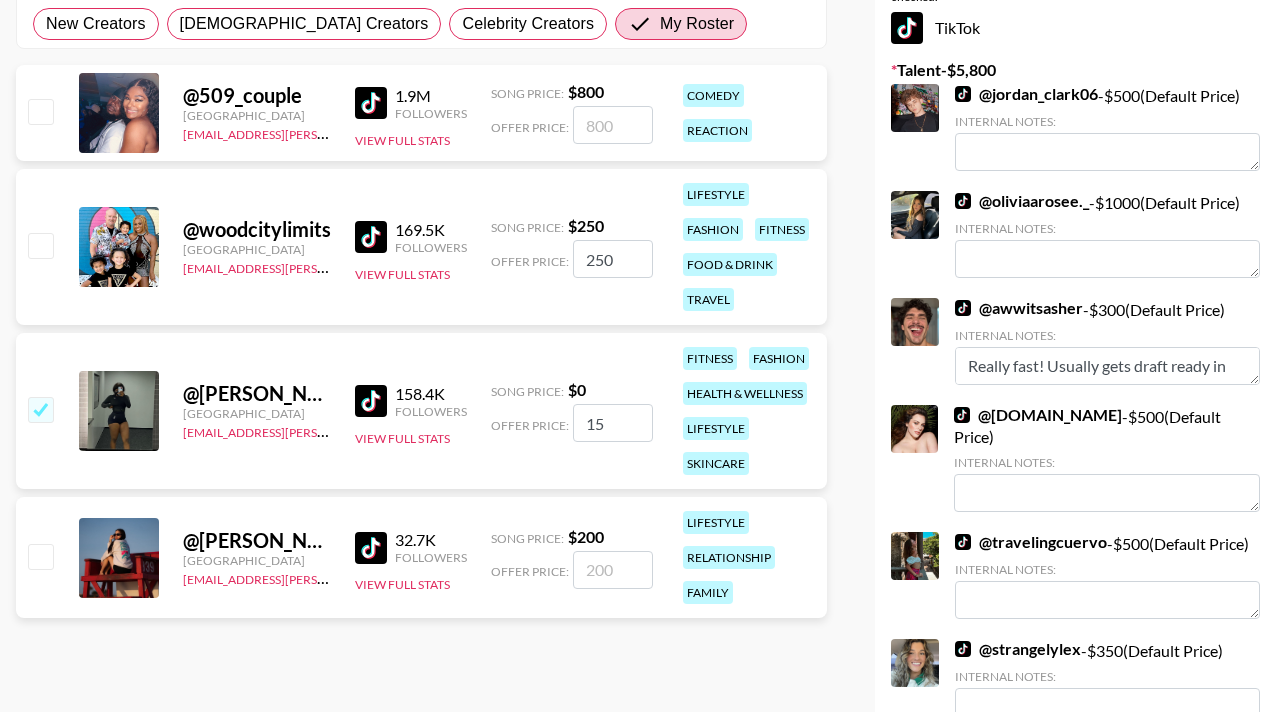 type on "150" 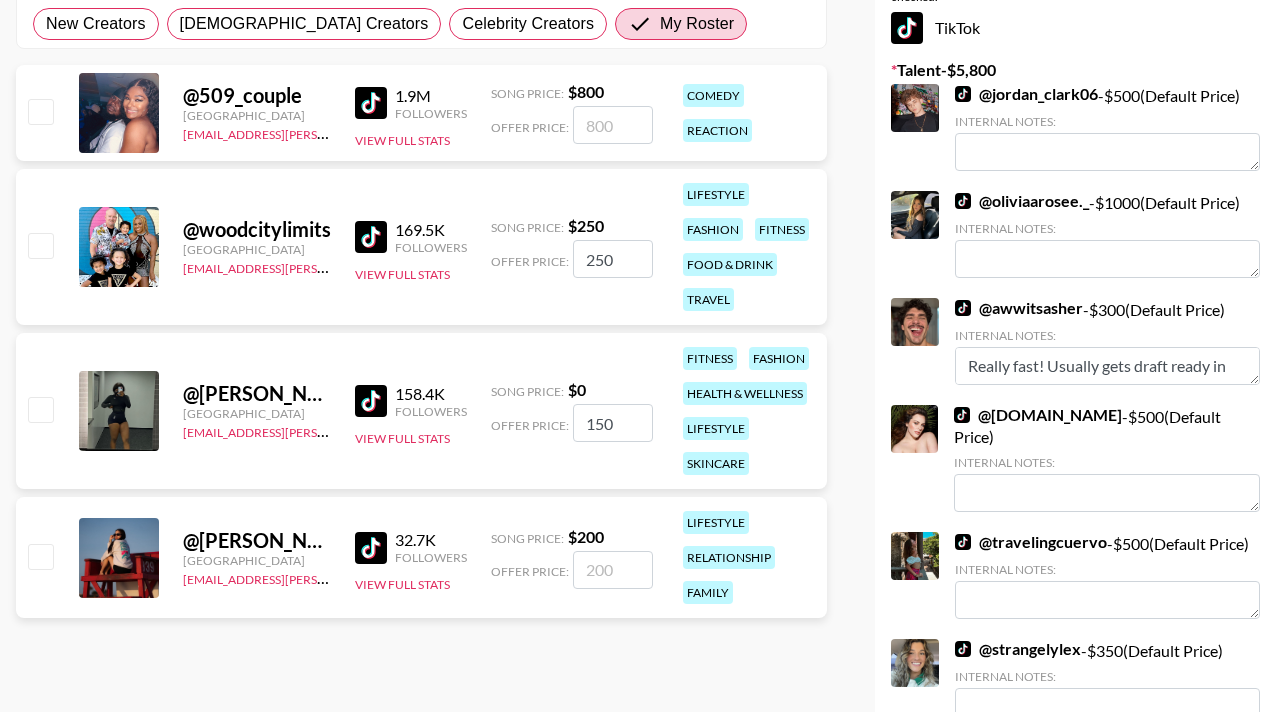 checkbox on "false" 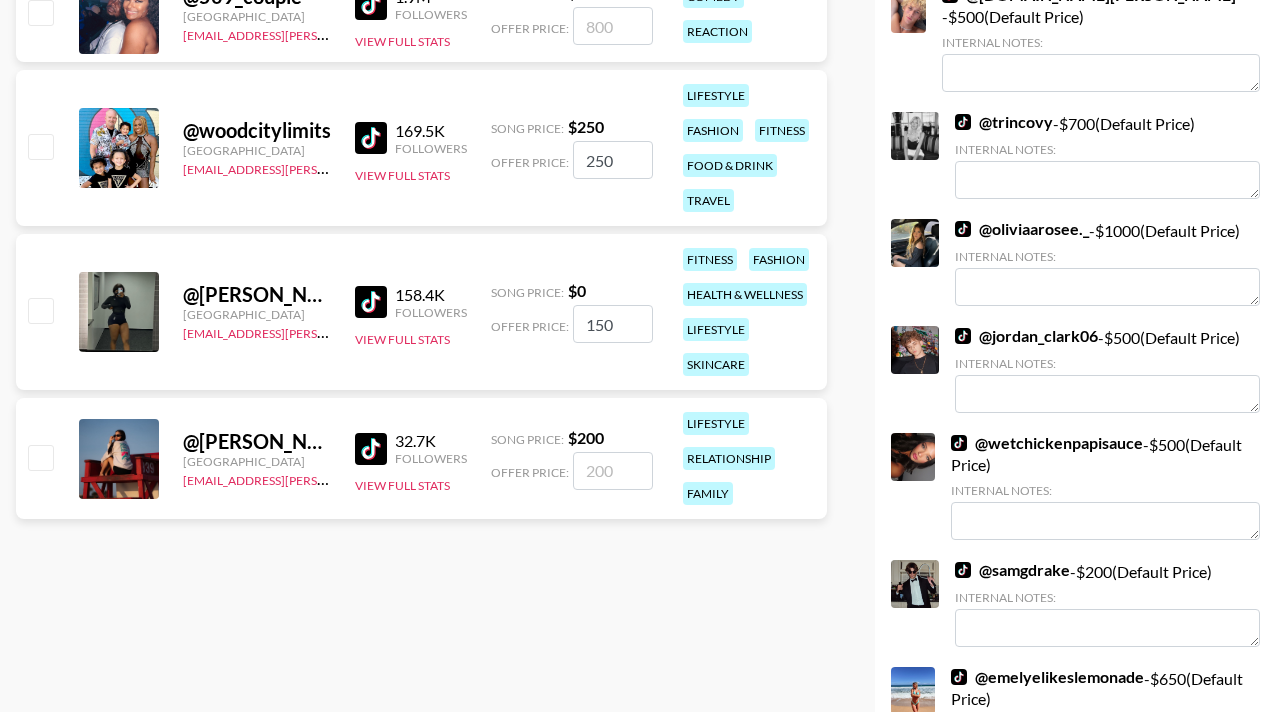 scroll, scrollTop: 491, scrollLeft: 0, axis: vertical 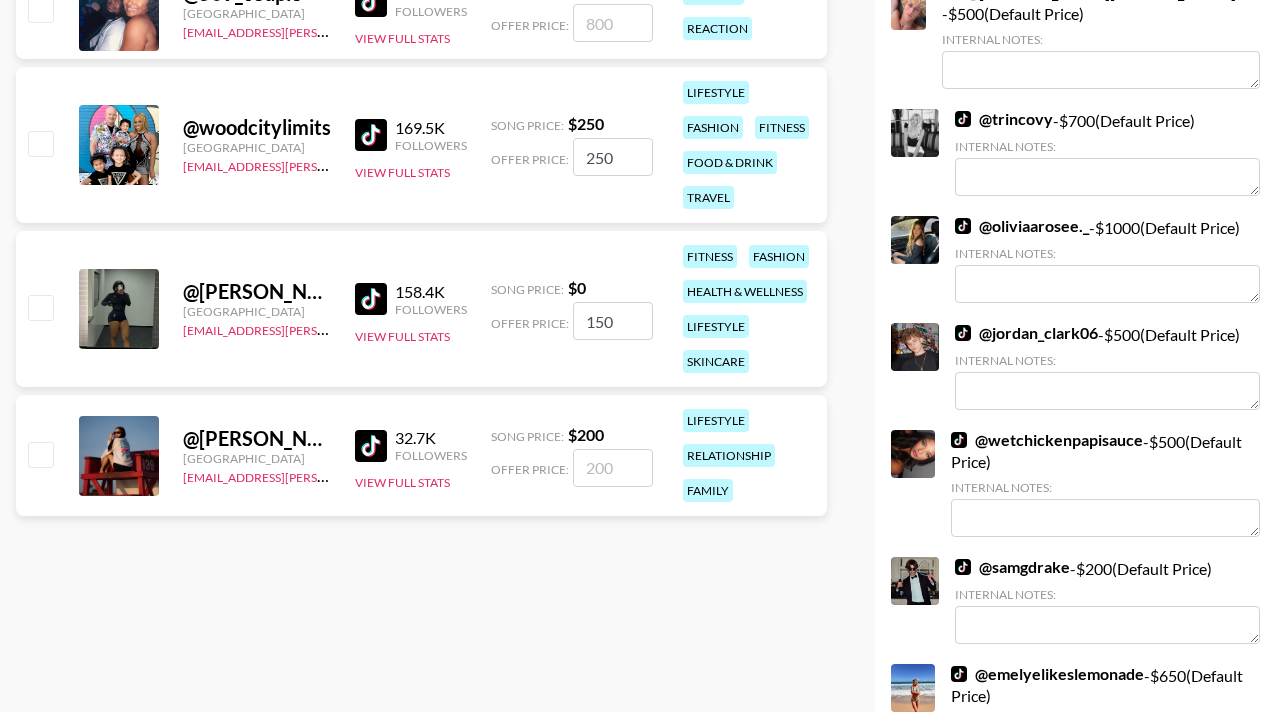 type on "150" 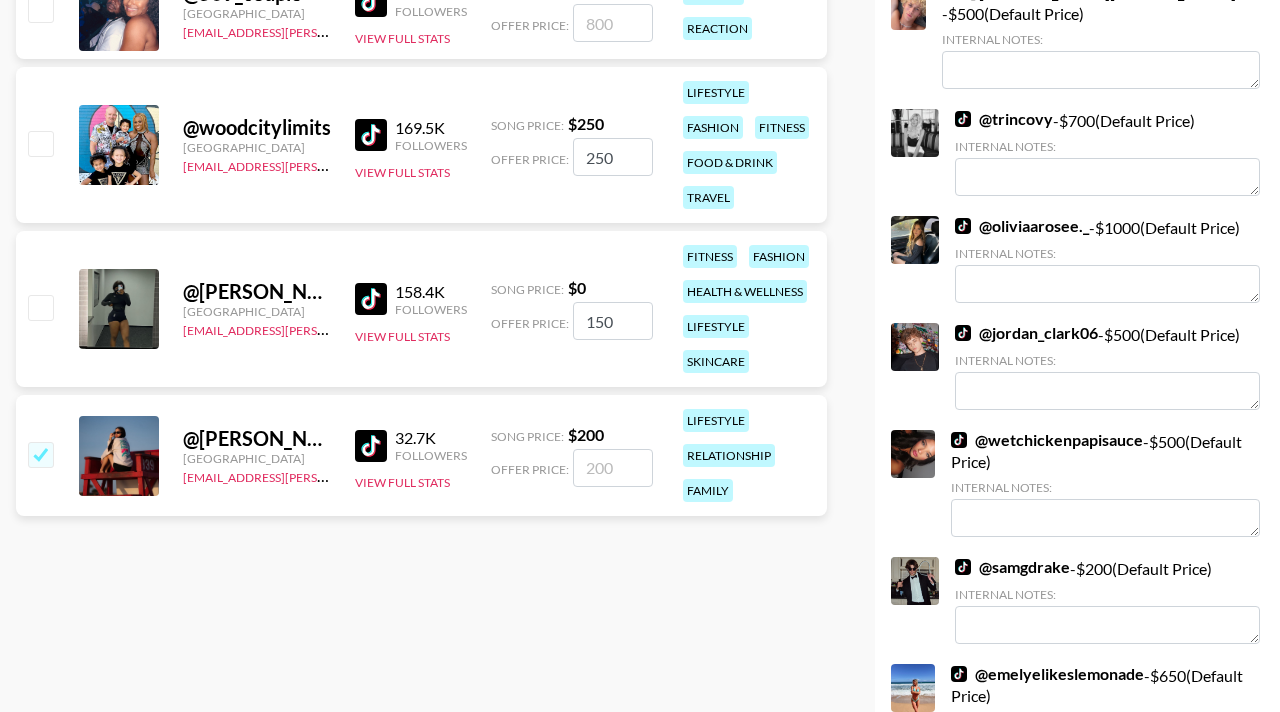 checkbox on "true" 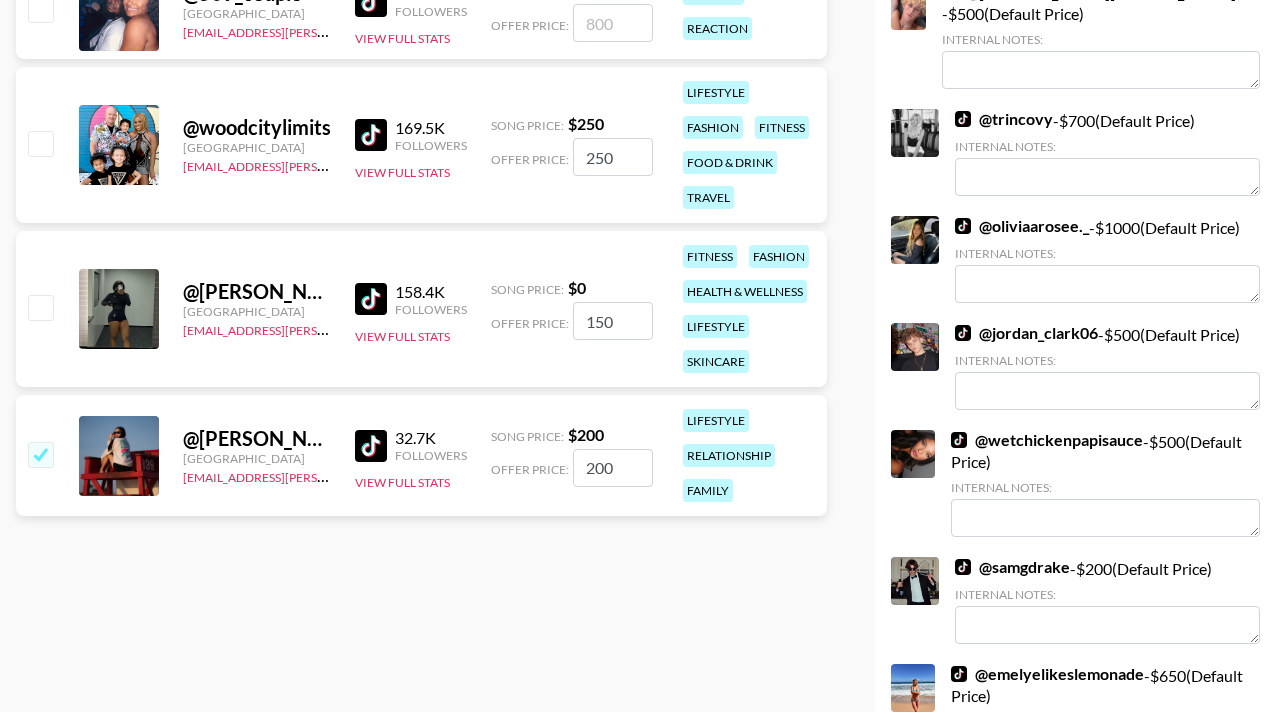 click on "@ cynthia_lifts United States tibet.thukral@grail-talent.com 158.4K Followers View Full Stats   Song Price: $ 0 Offer Price: 150 fitness fashion health & wellness lifestyle skincare" at bounding box center [421, 309] 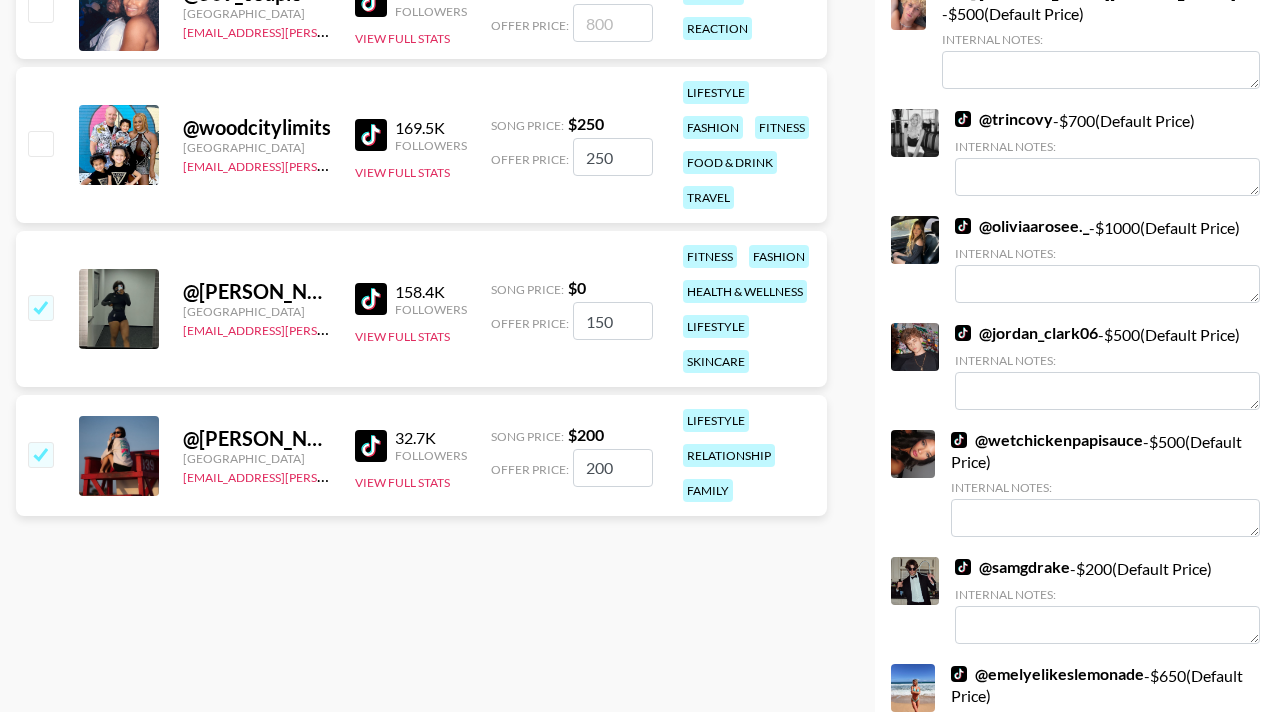 checkbox on "true" 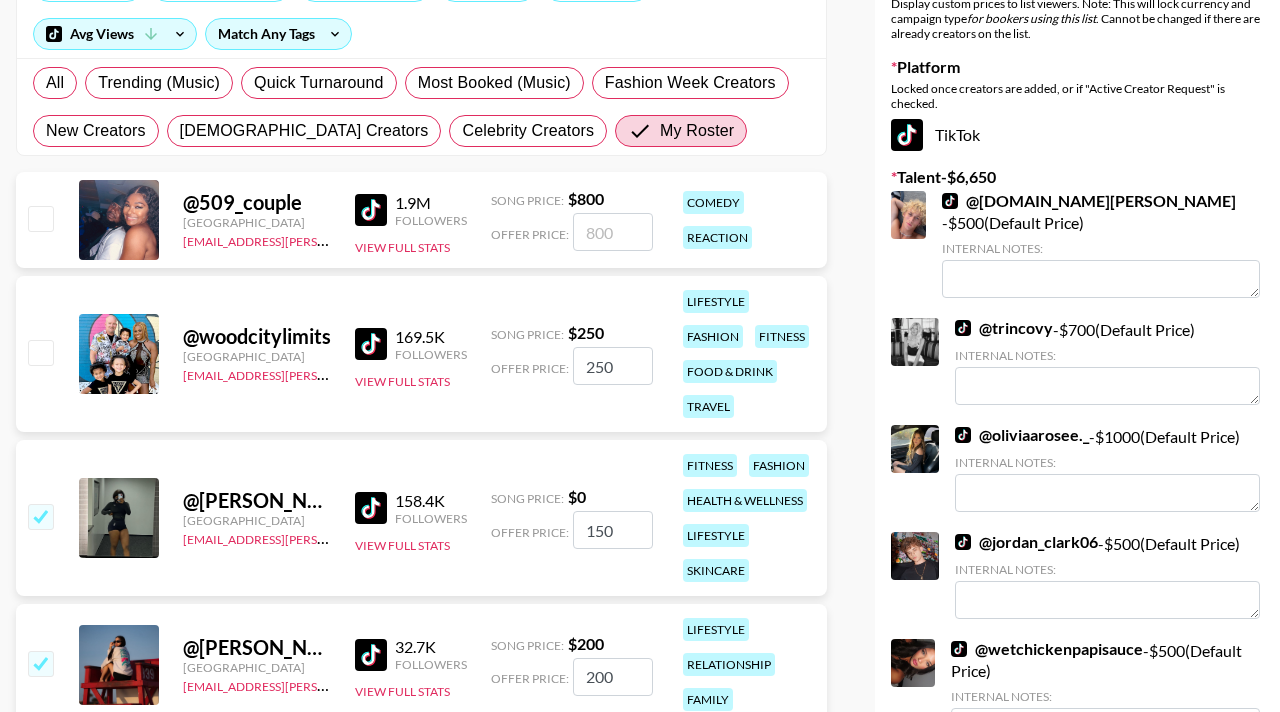 scroll, scrollTop: 271, scrollLeft: 0, axis: vertical 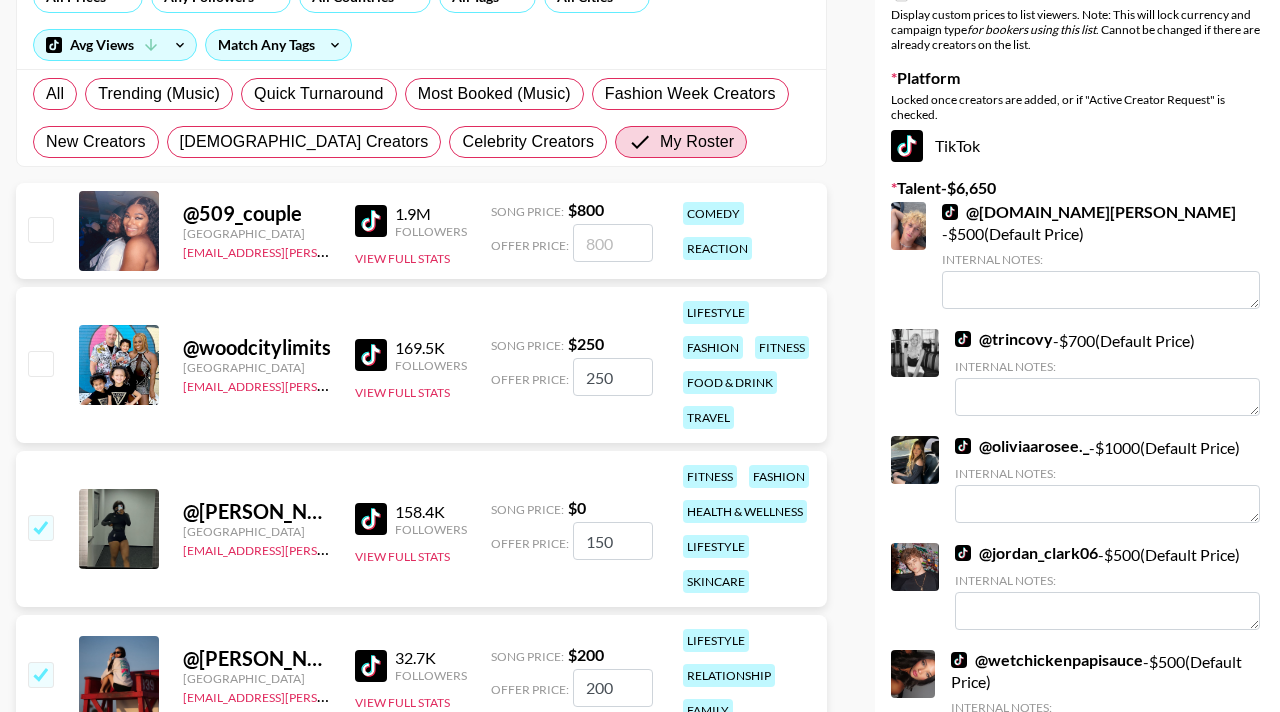 click at bounding box center [39, 365] 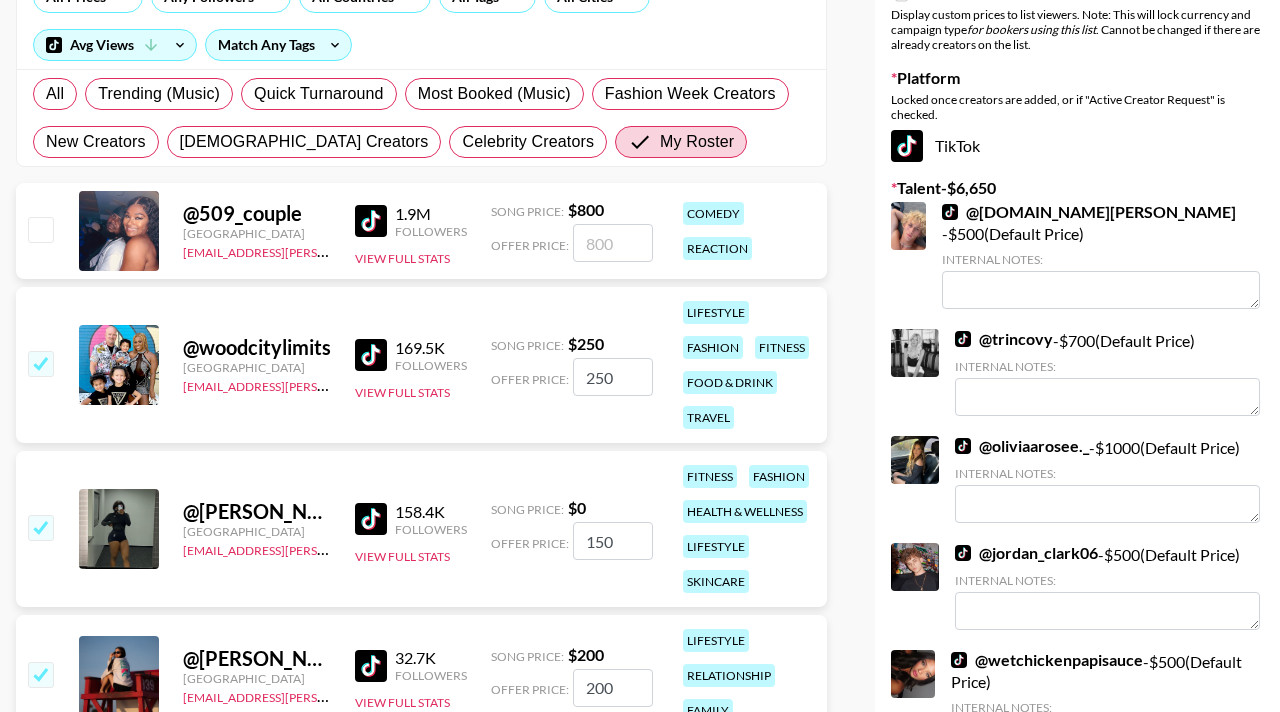 checkbox on "true" 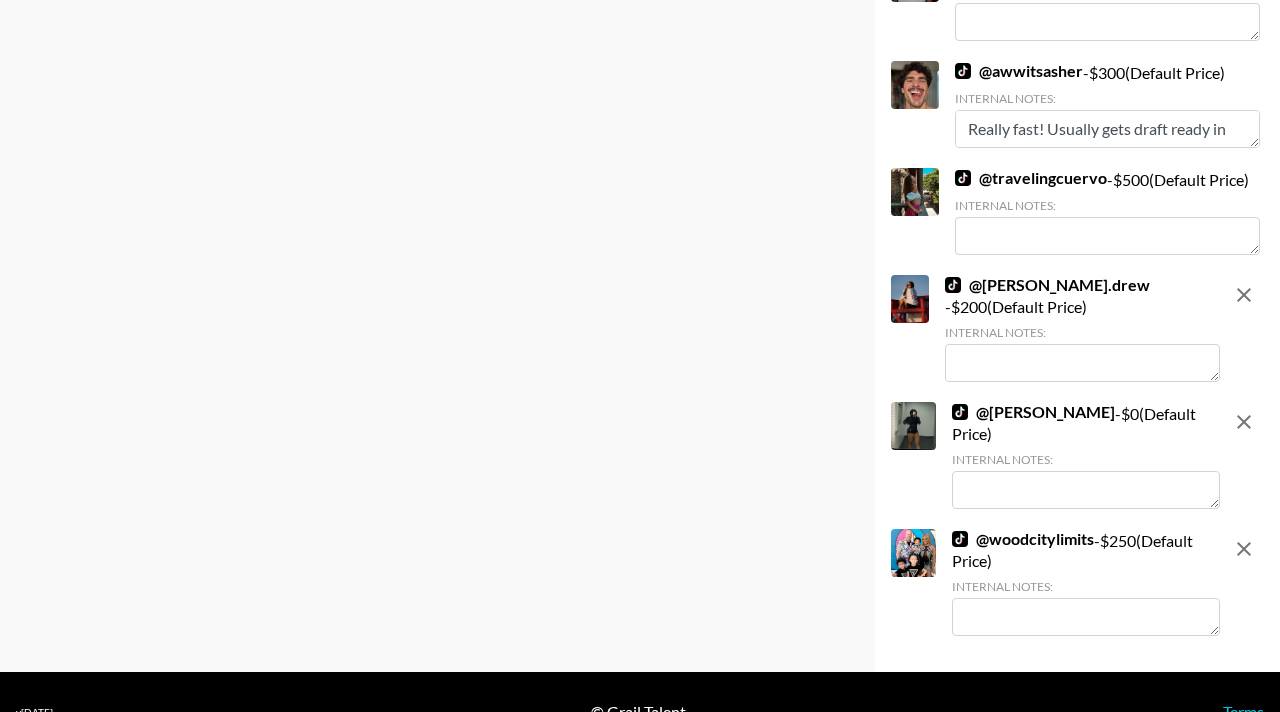 scroll, scrollTop: 1622, scrollLeft: 0, axis: vertical 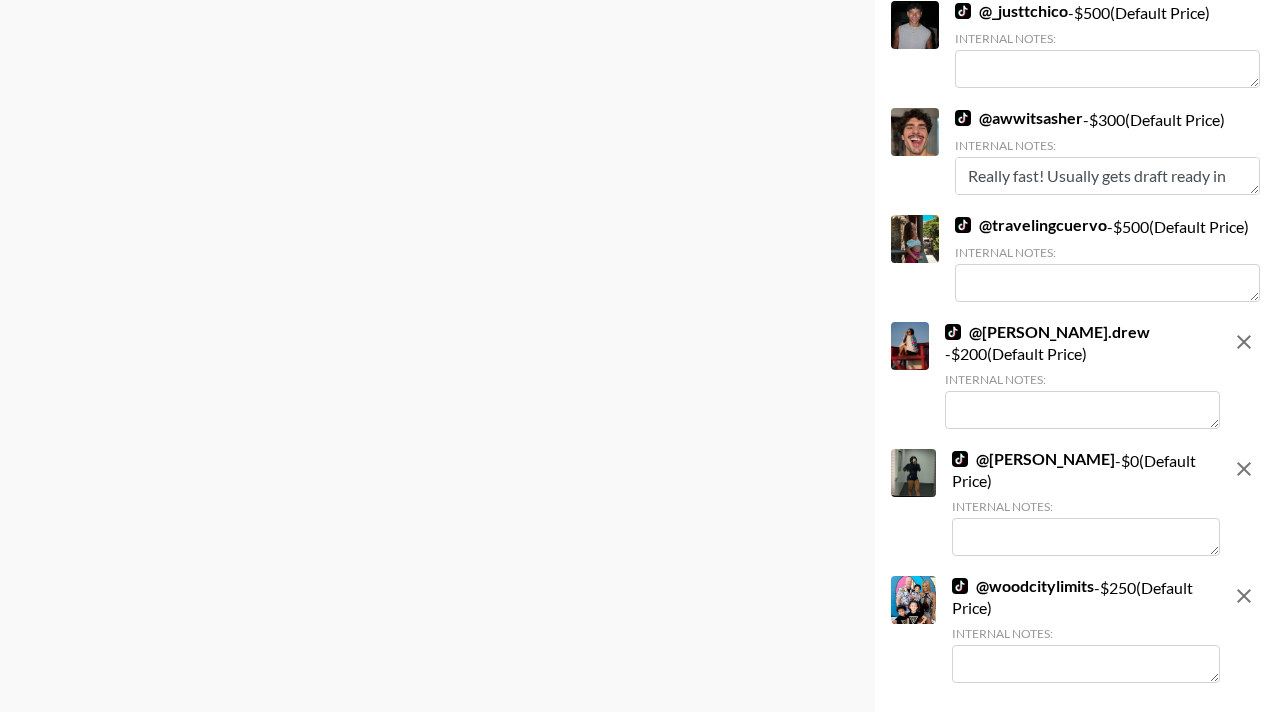 click at bounding box center [1082, 410] 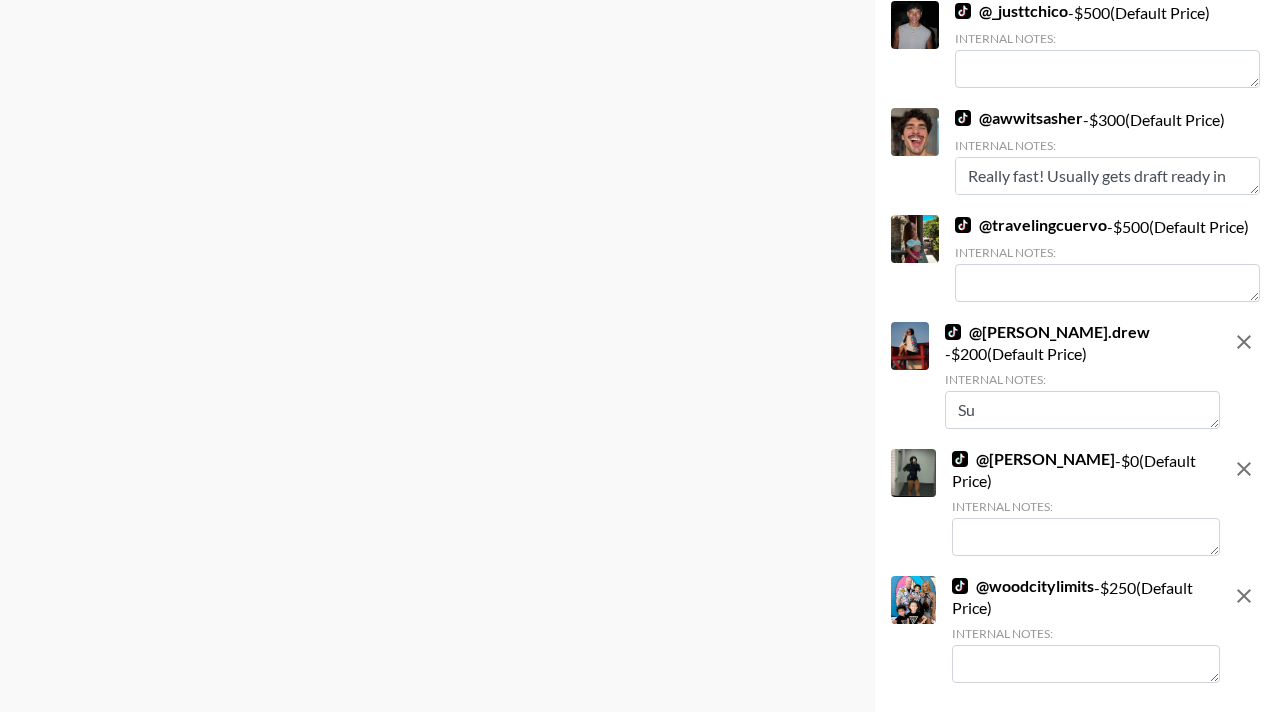 type on "S" 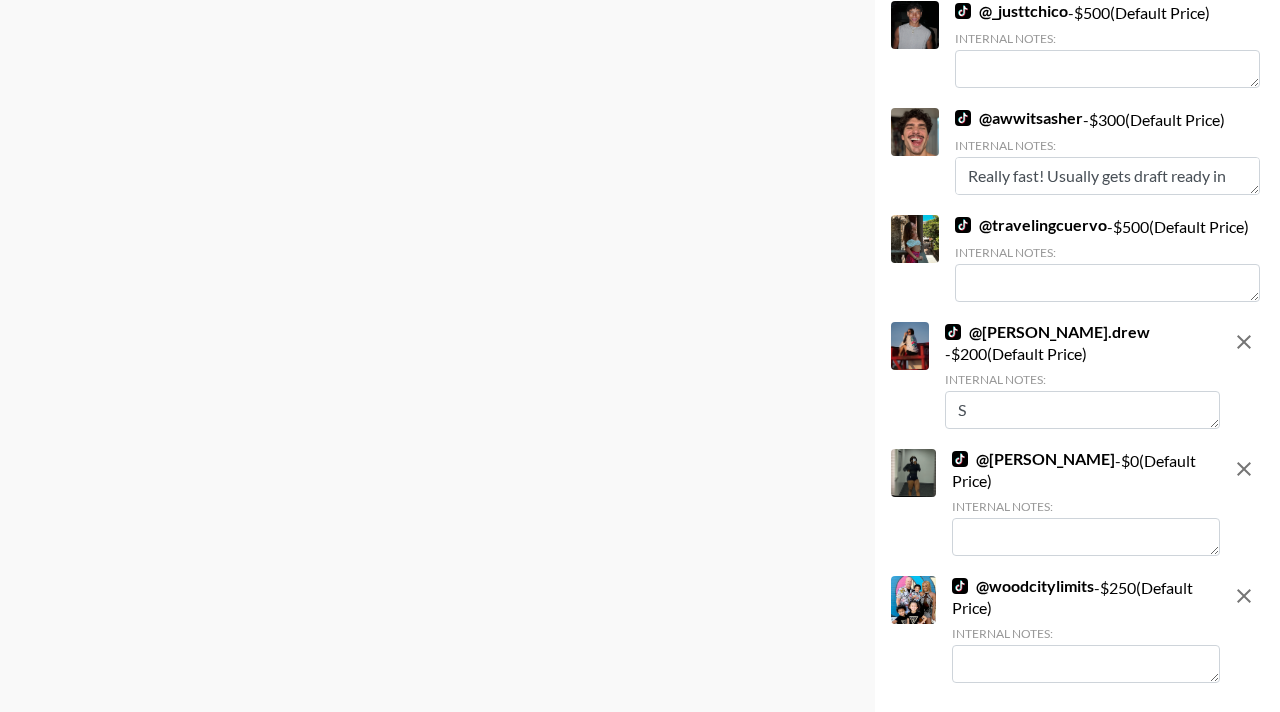 type 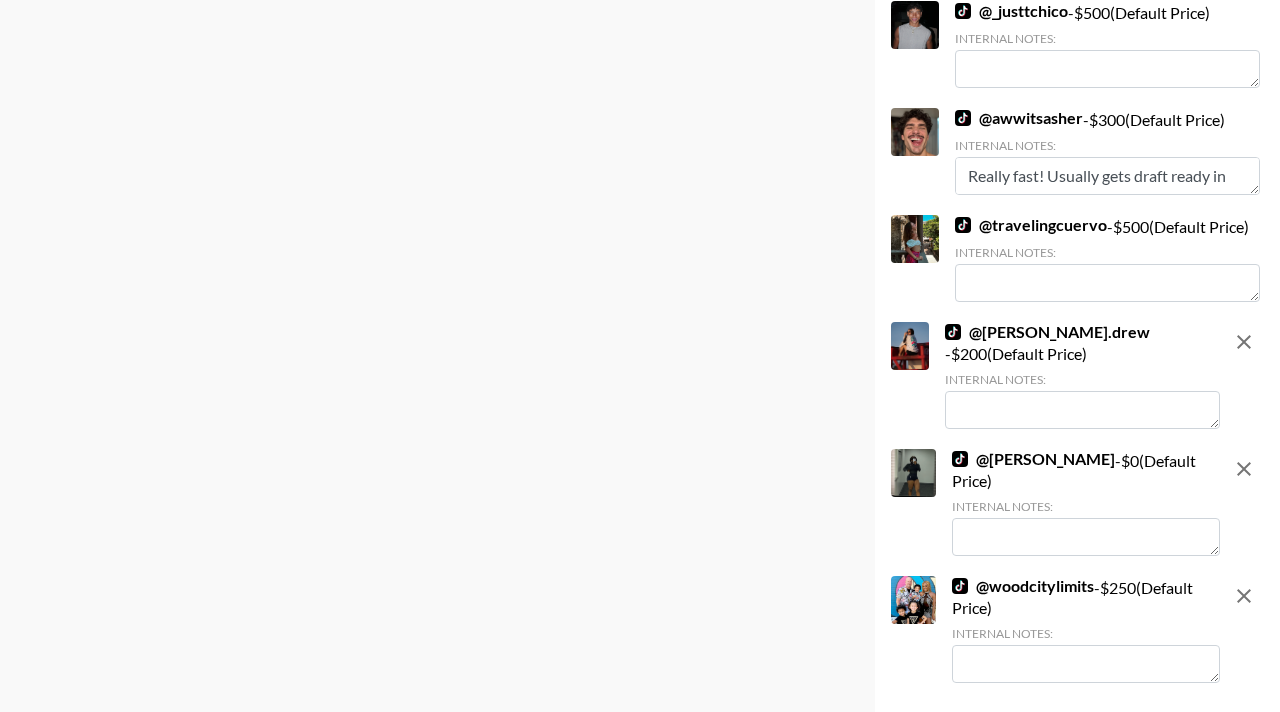 click at bounding box center [1086, 537] 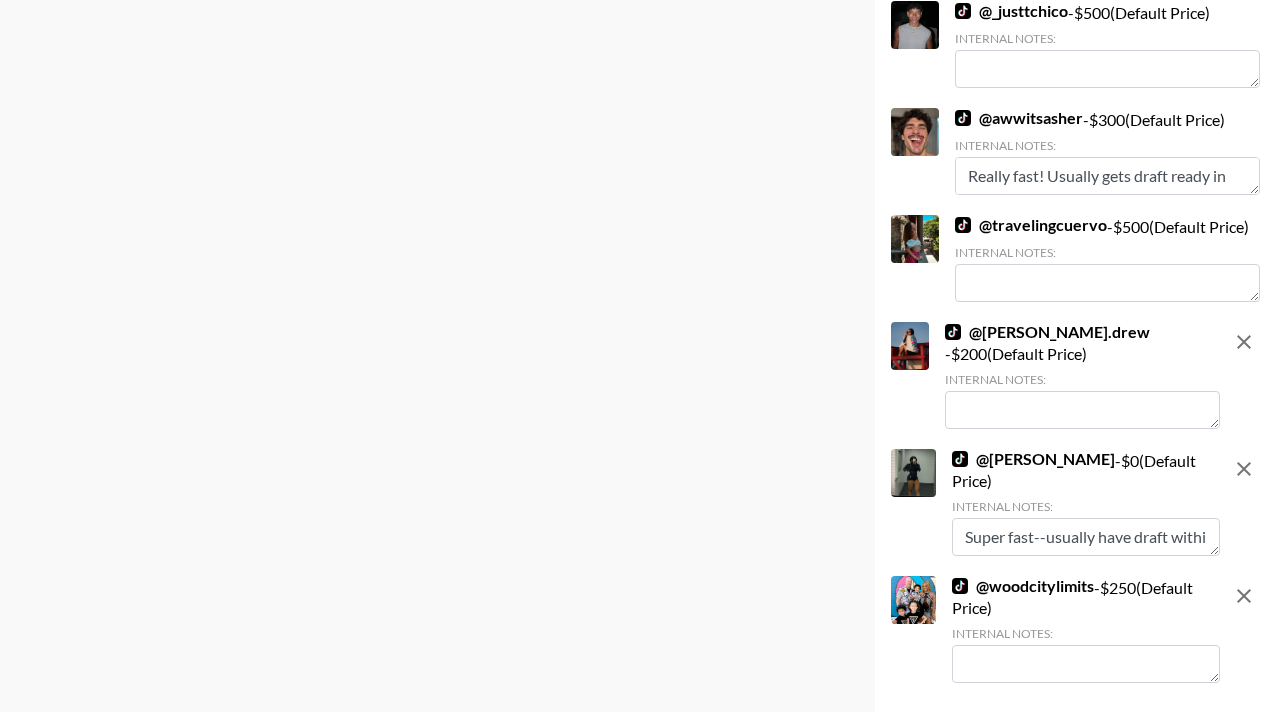 scroll, scrollTop: 15, scrollLeft: 0, axis: vertical 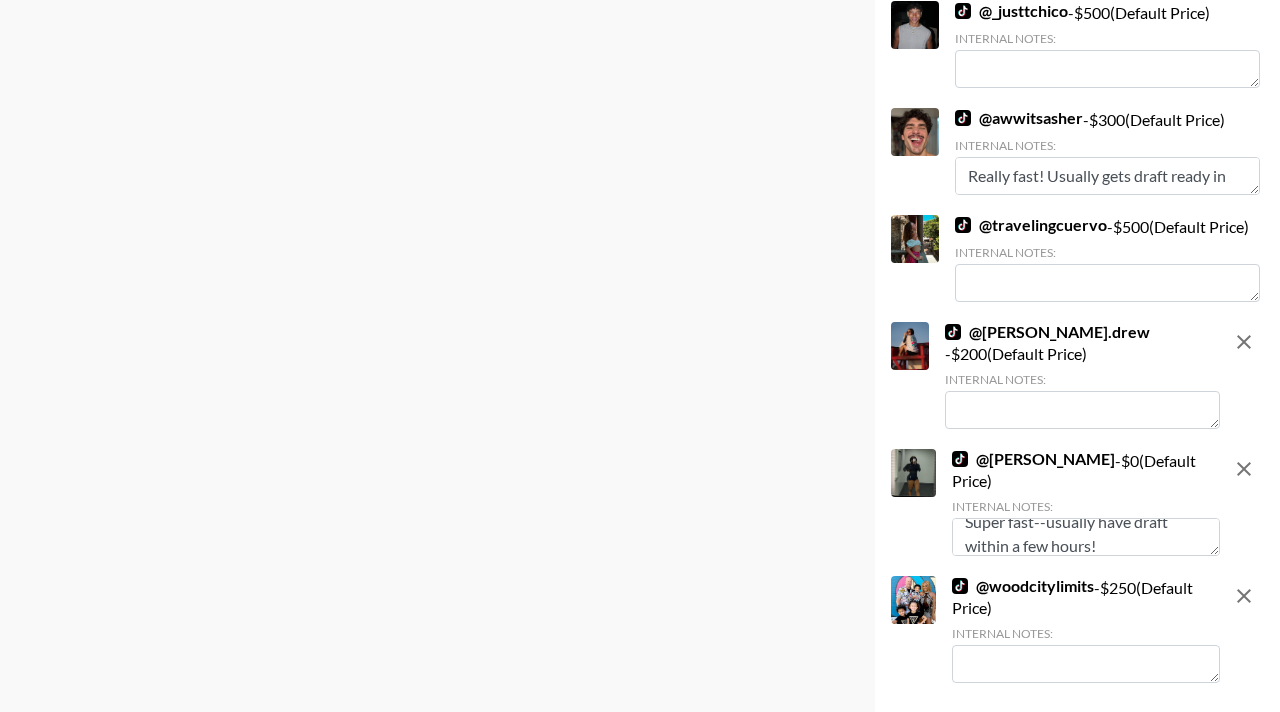 type on "Super fast--usually have draft within a few hours!" 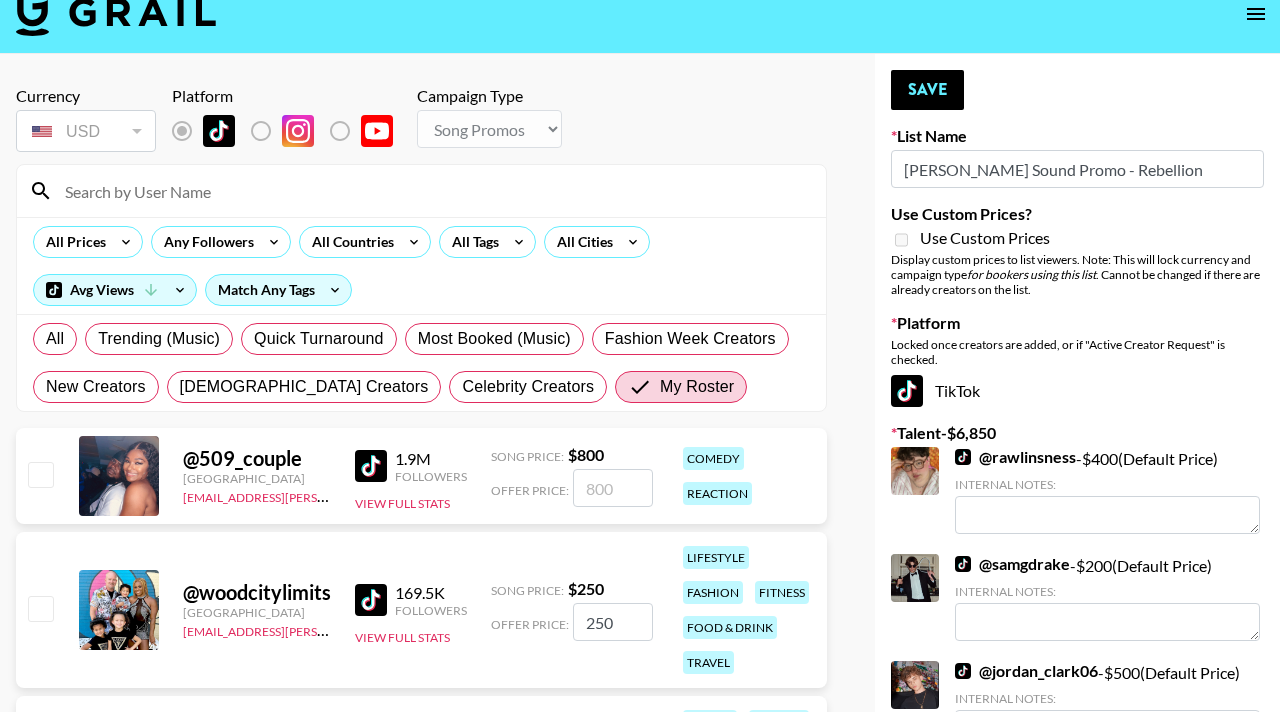 scroll, scrollTop: 0, scrollLeft: 0, axis: both 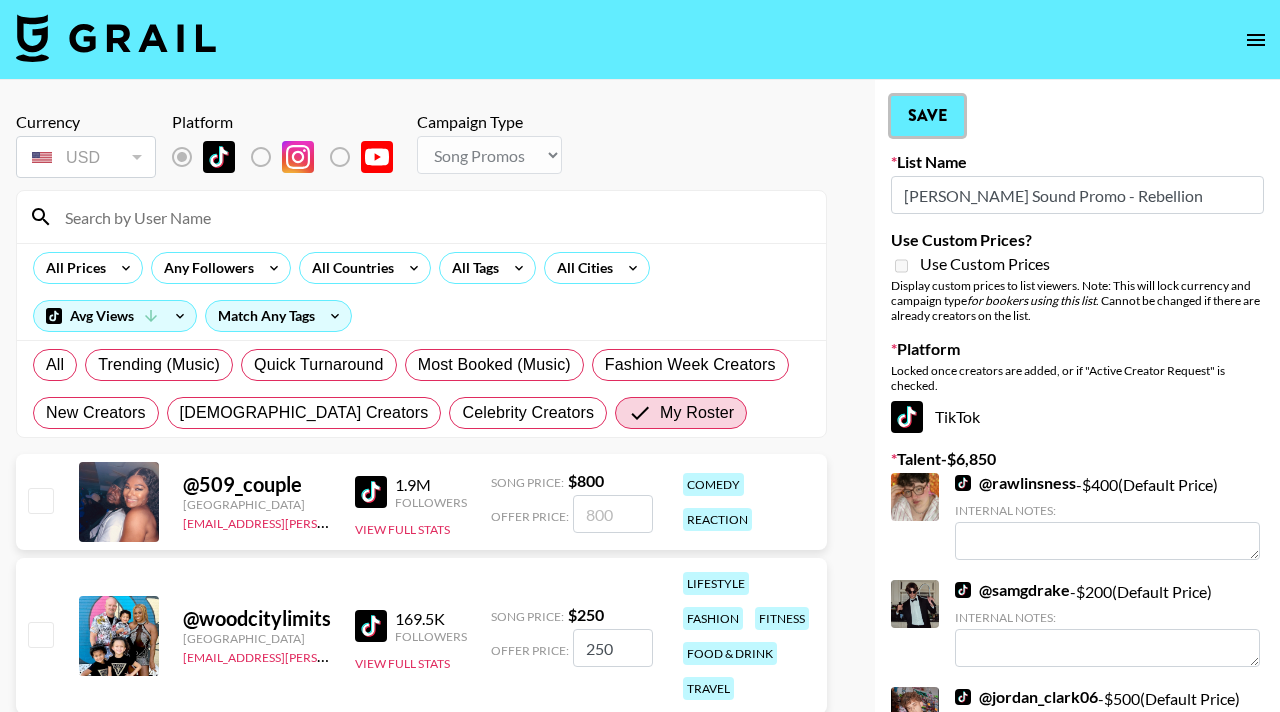 click on "Save" at bounding box center (927, 116) 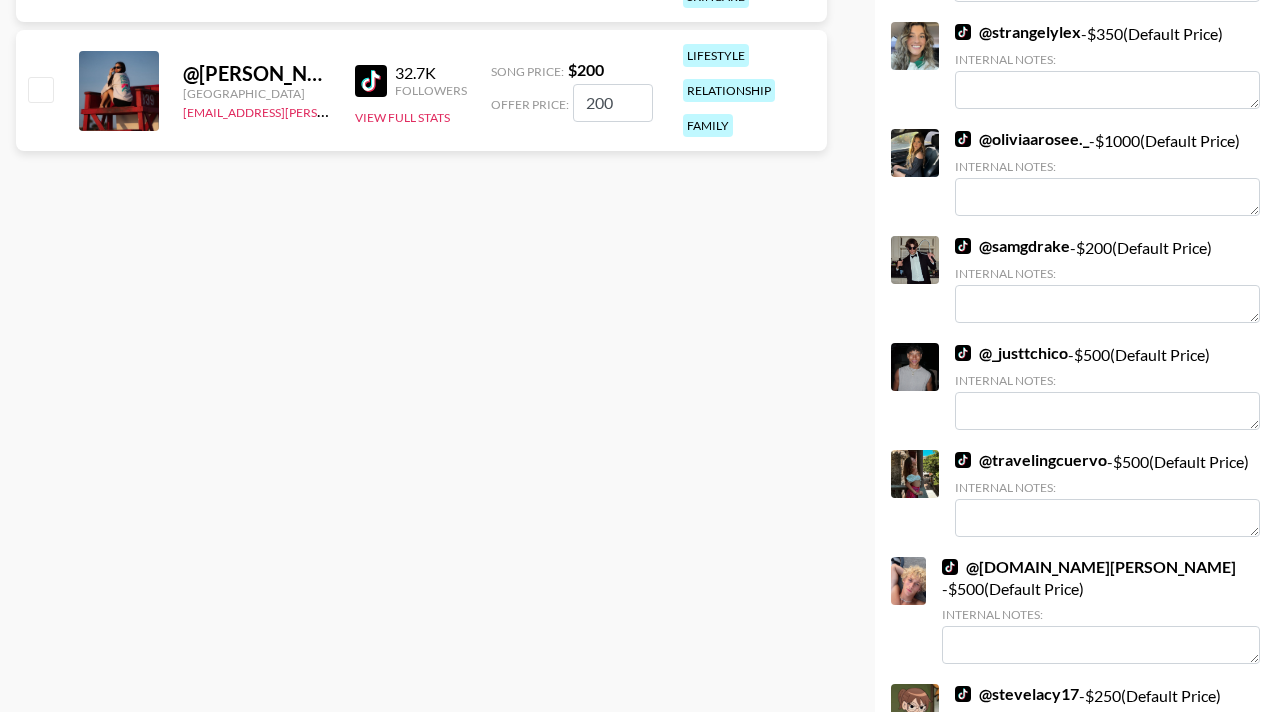 scroll, scrollTop: 854, scrollLeft: 0, axis: vertical 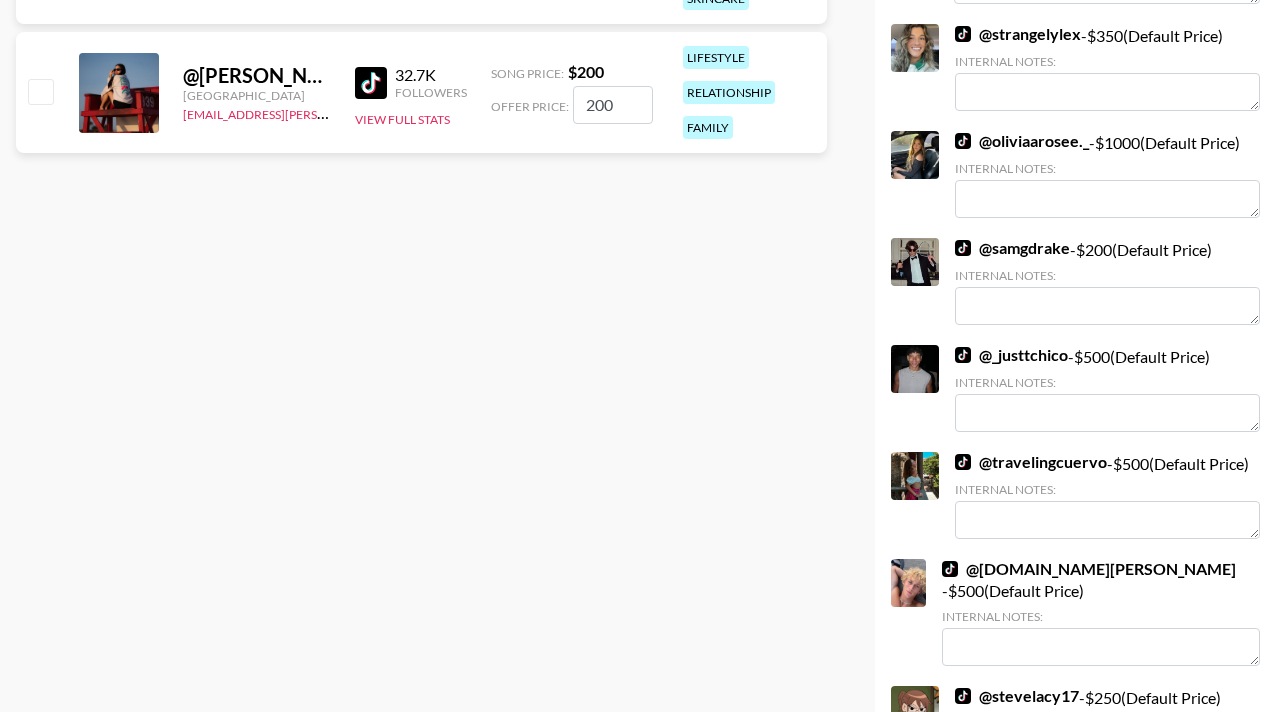 type 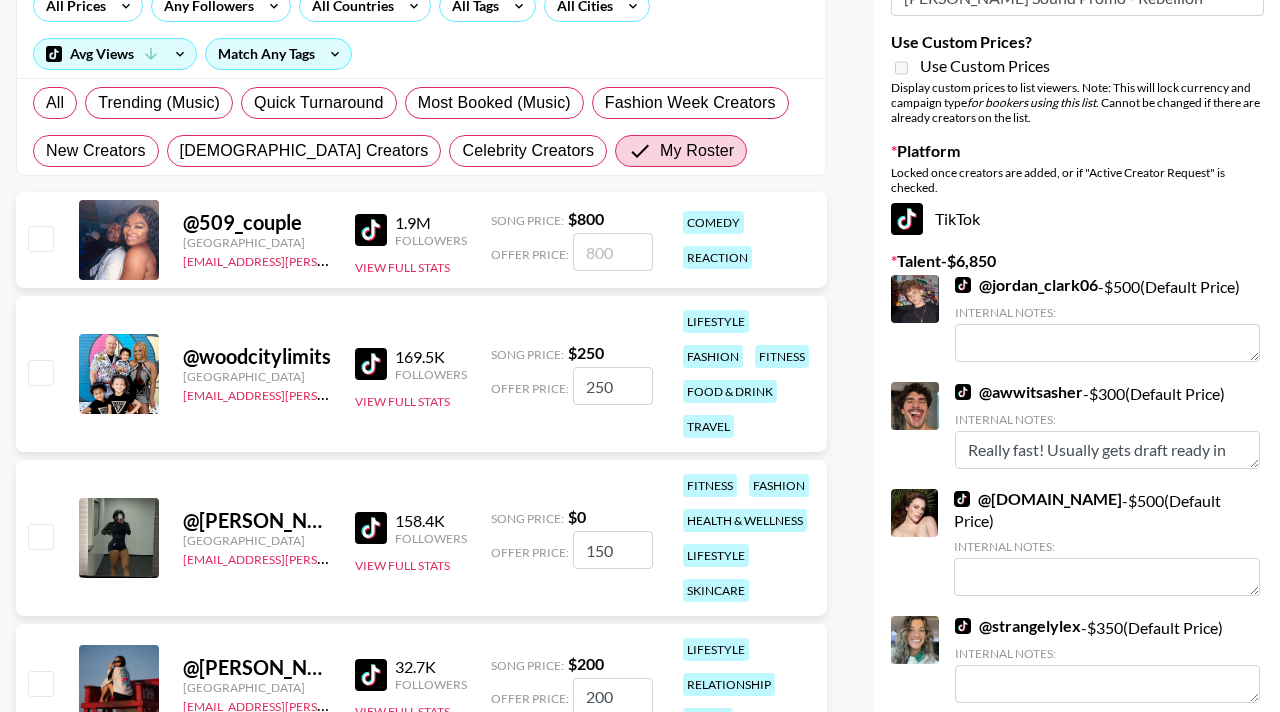 click at bounding box center [39, 374] 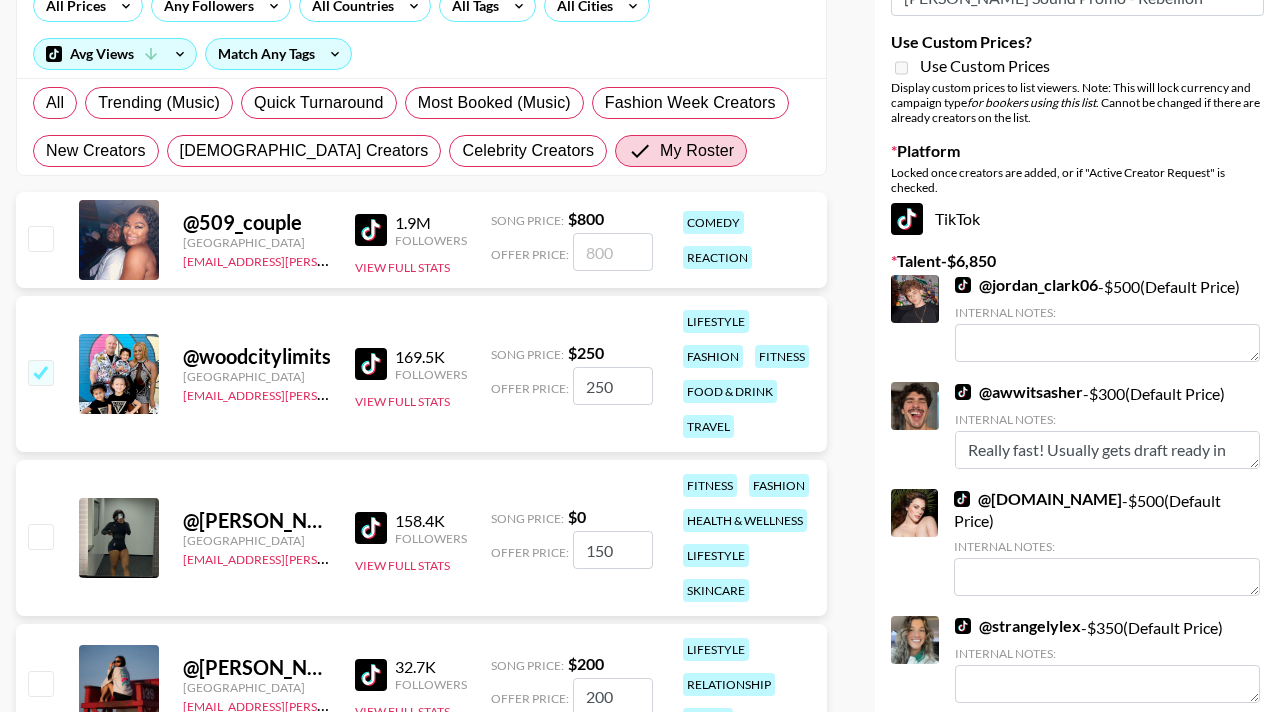 checkbox on "true" 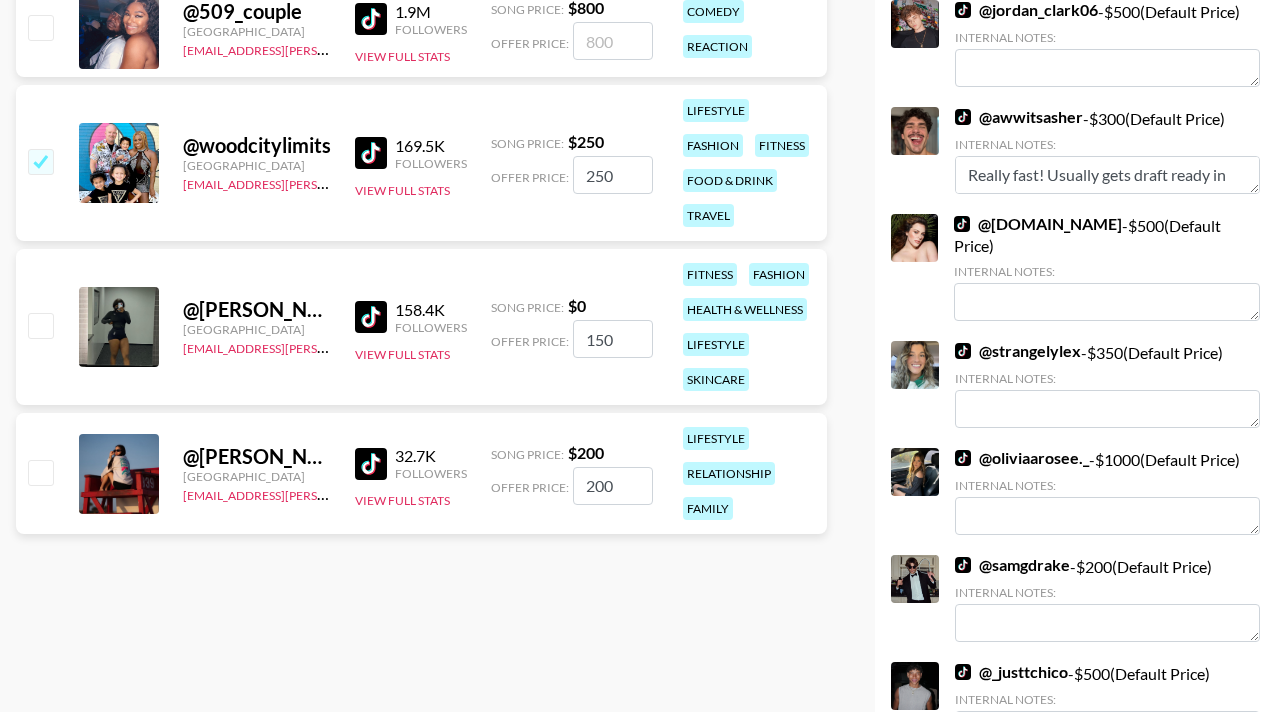 scroll, scrollTop: 470, scrollLeft: 0, axis: vertical 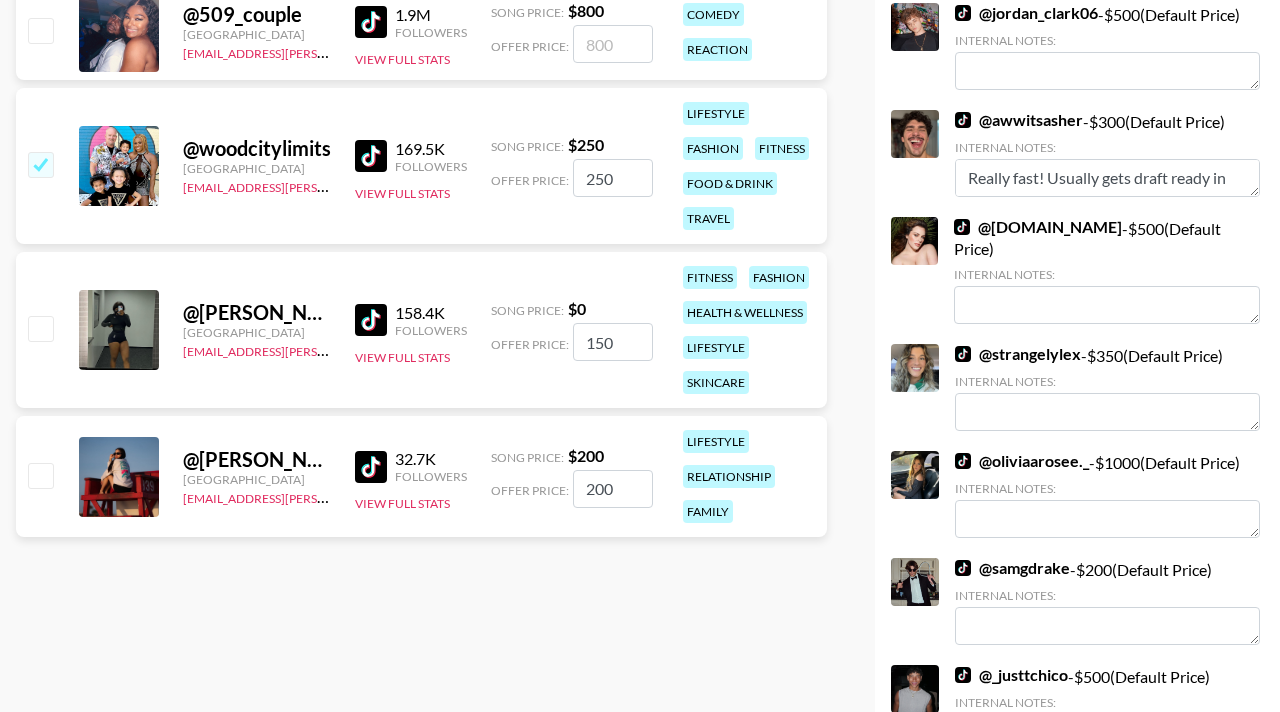 click at bounding box center (40, 328) 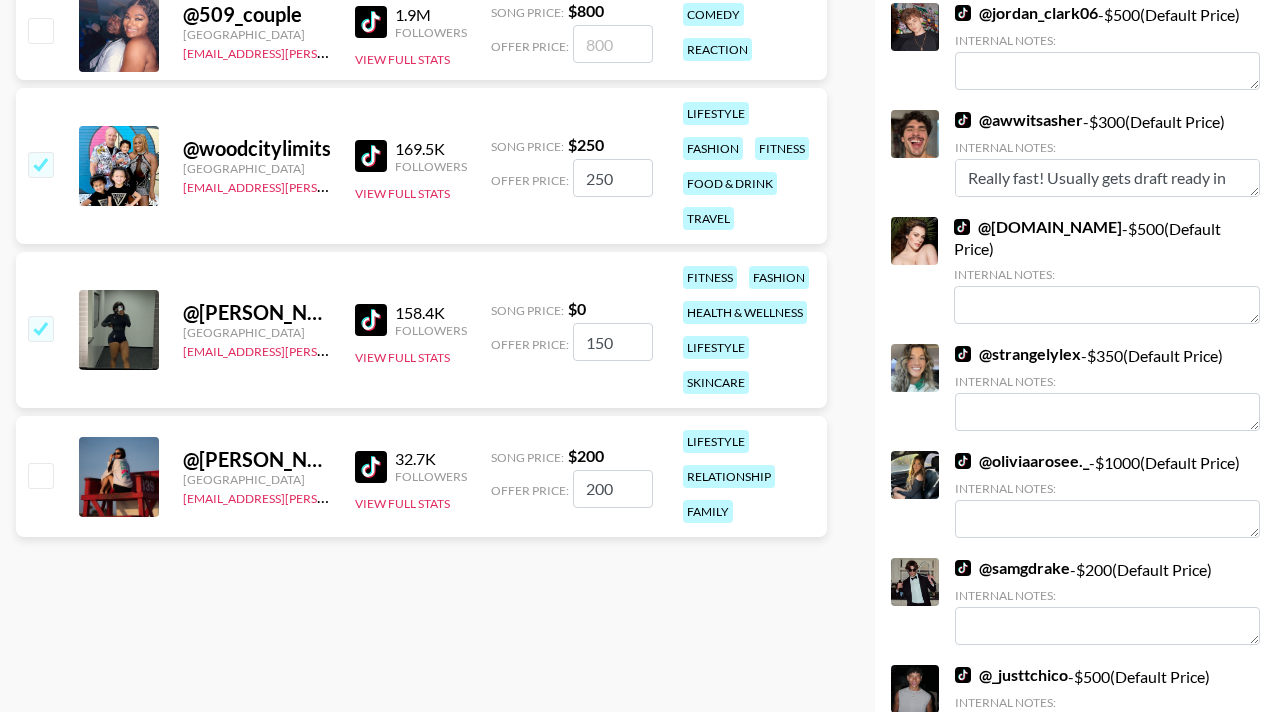 checkbox on "true" 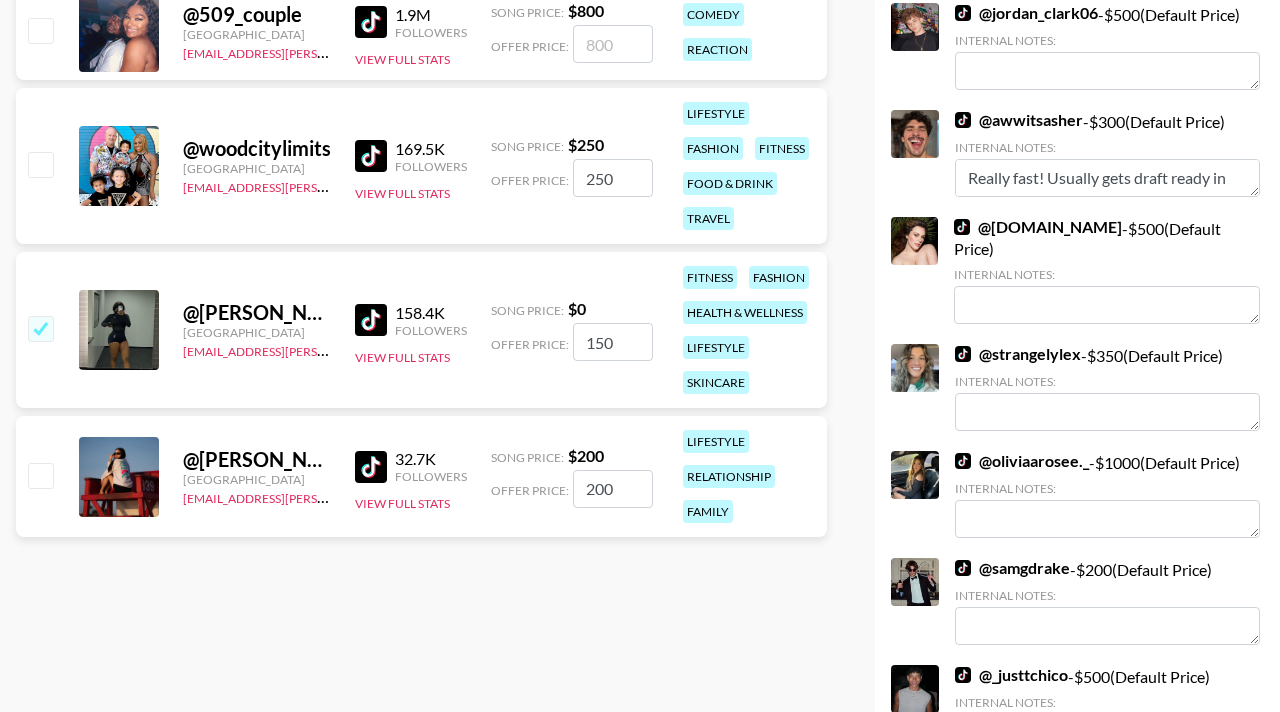 checkbox on "false" 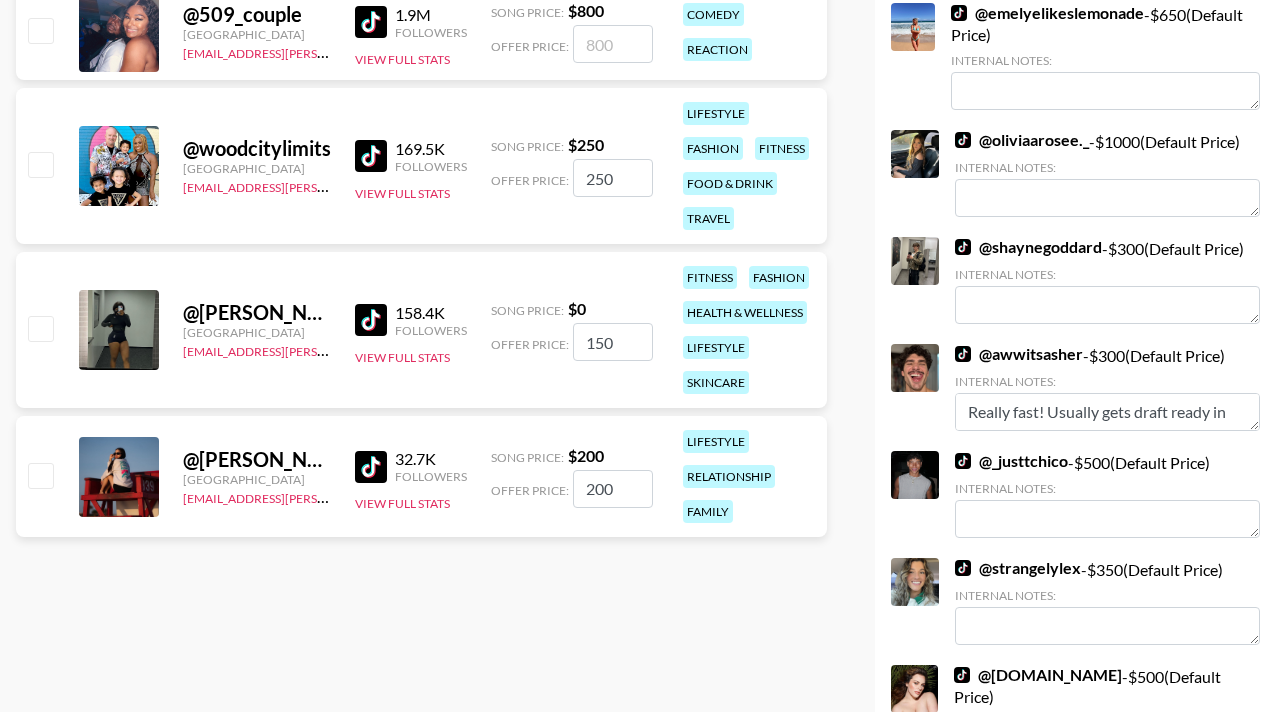 click at bounding box center [40, 475] 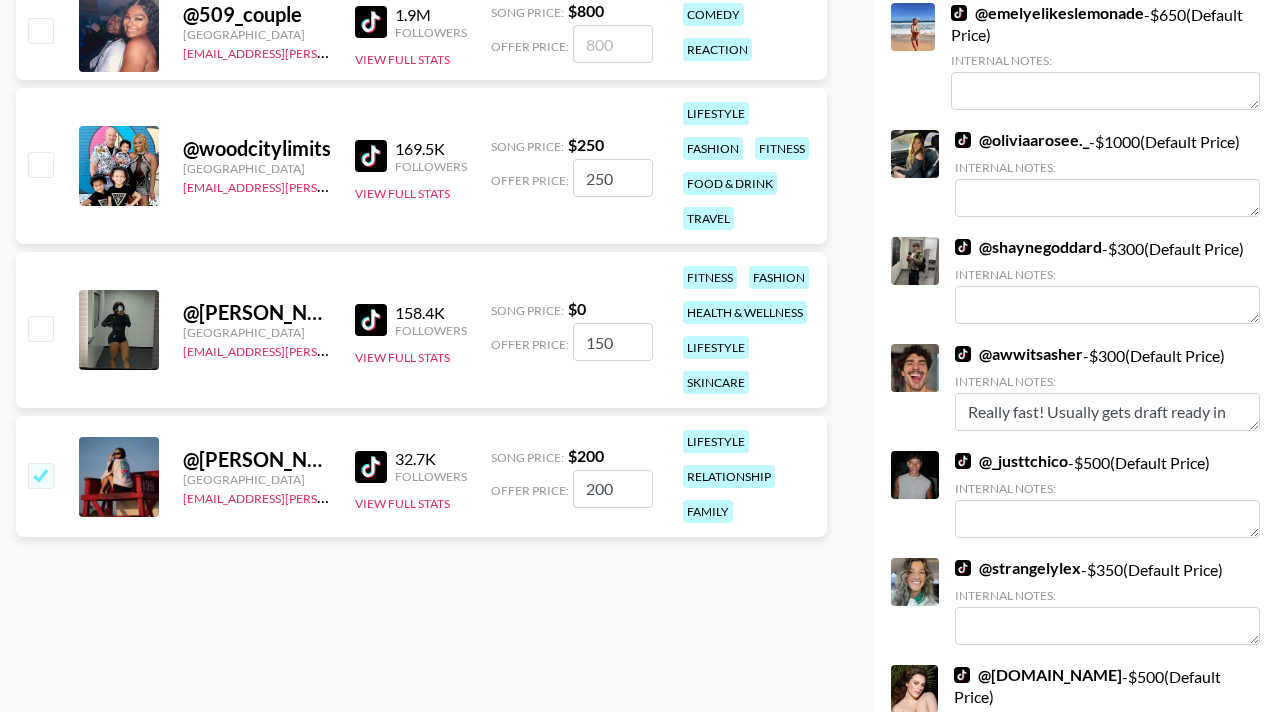 checkbox on "true" 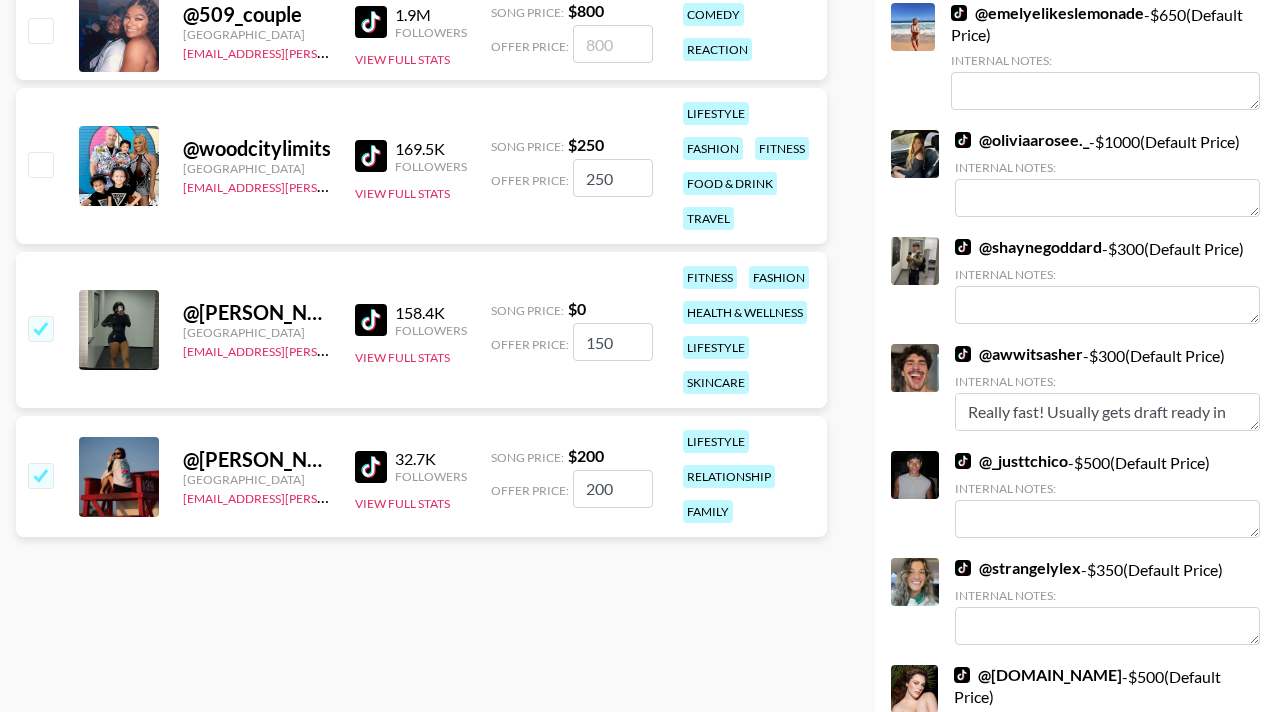 checkbox on "true" 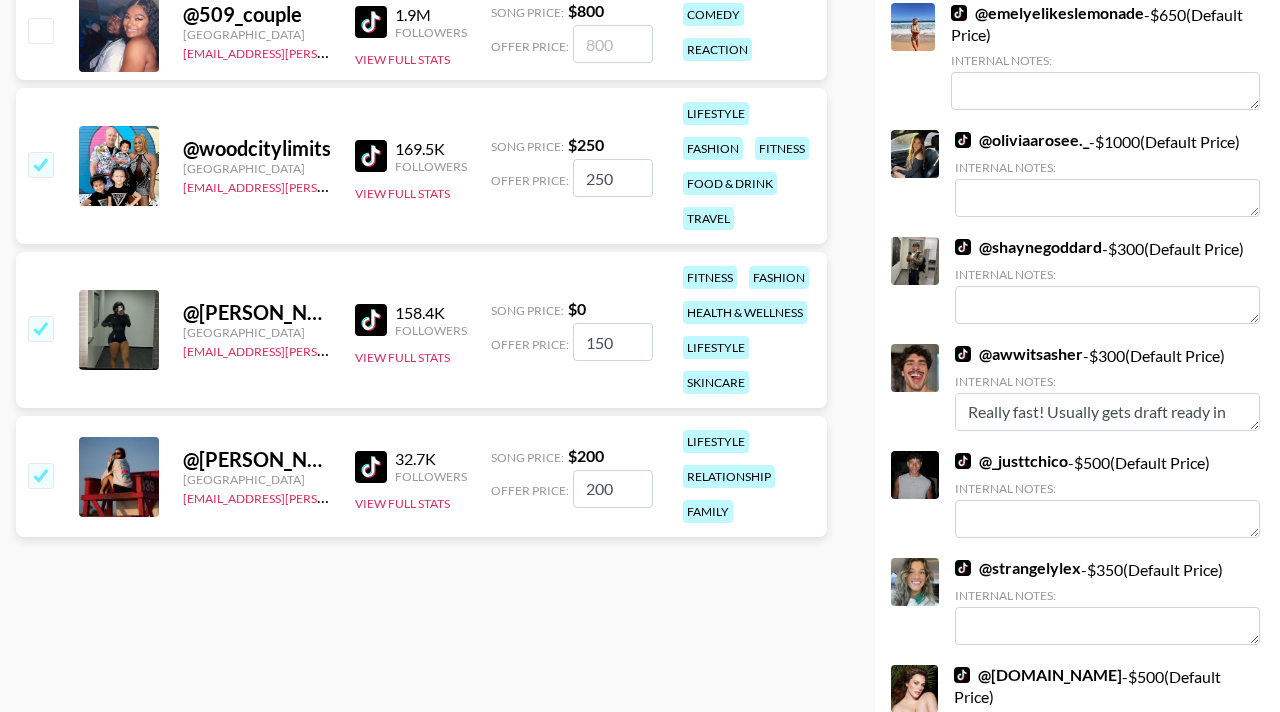 checkbox on "true" 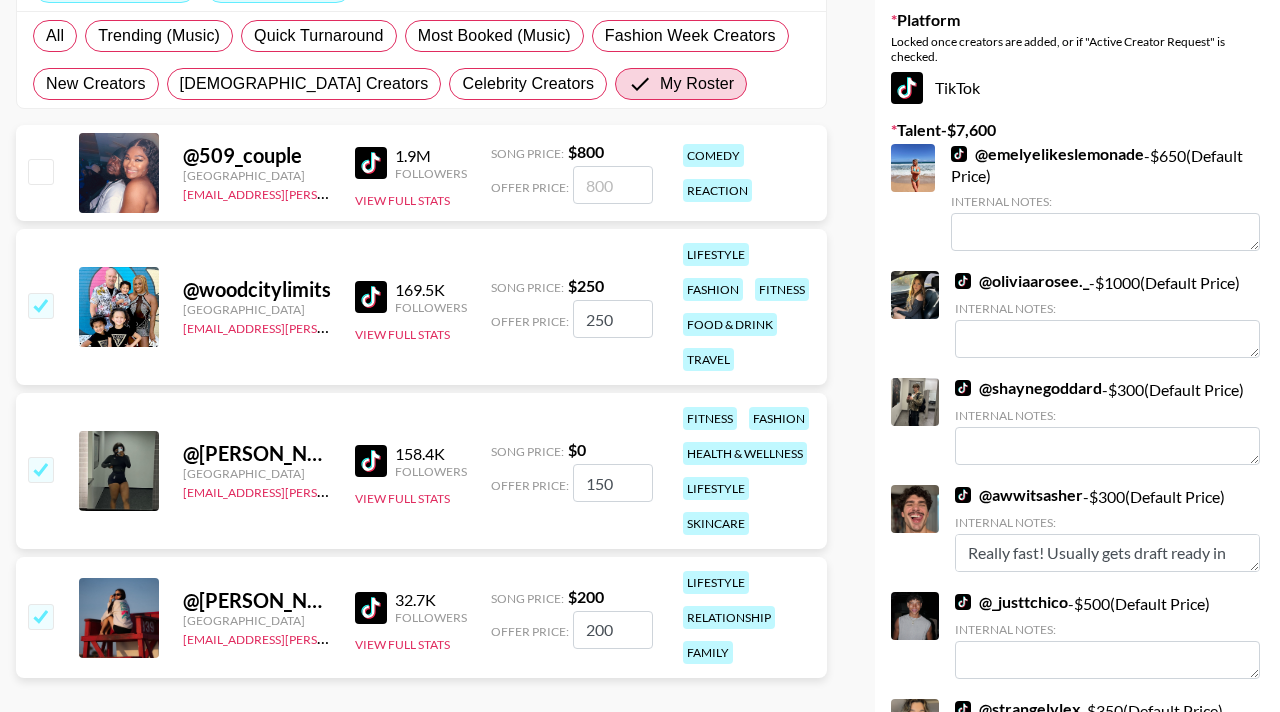 scroll, scrollTop: 0, scrollLeft: 0, axis: both 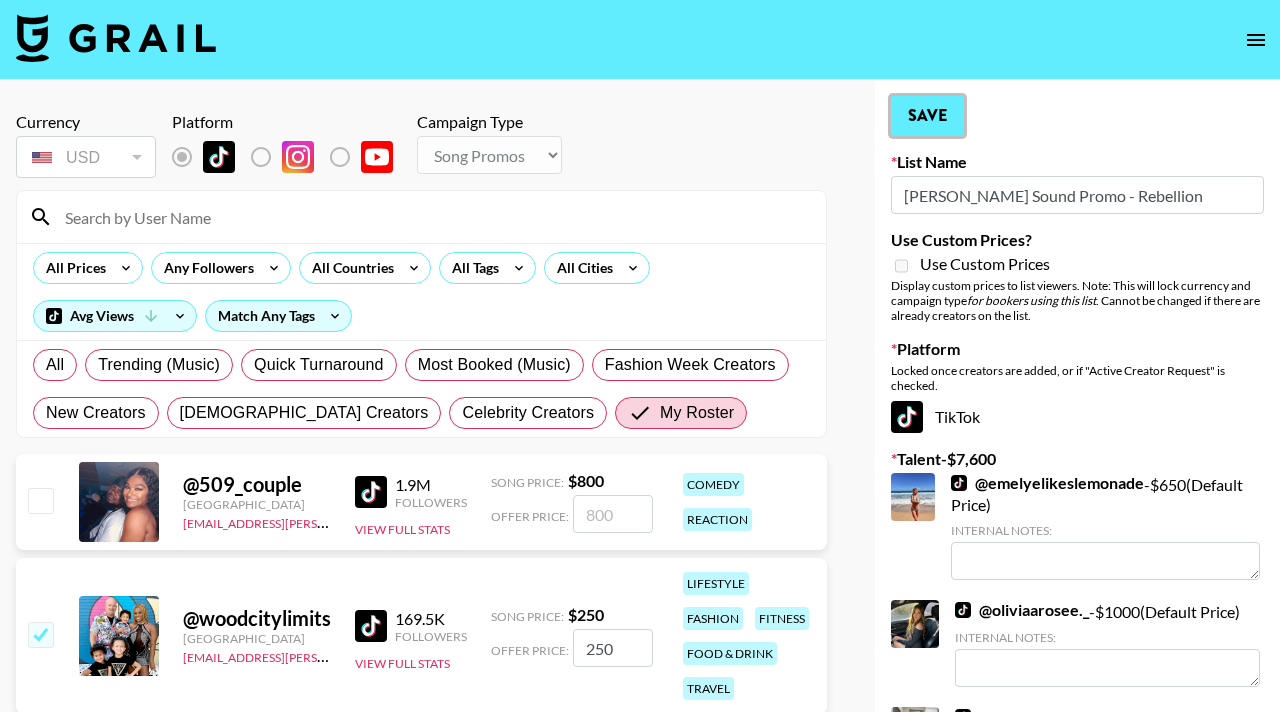click on "Save" at bounding box center [927, 116] 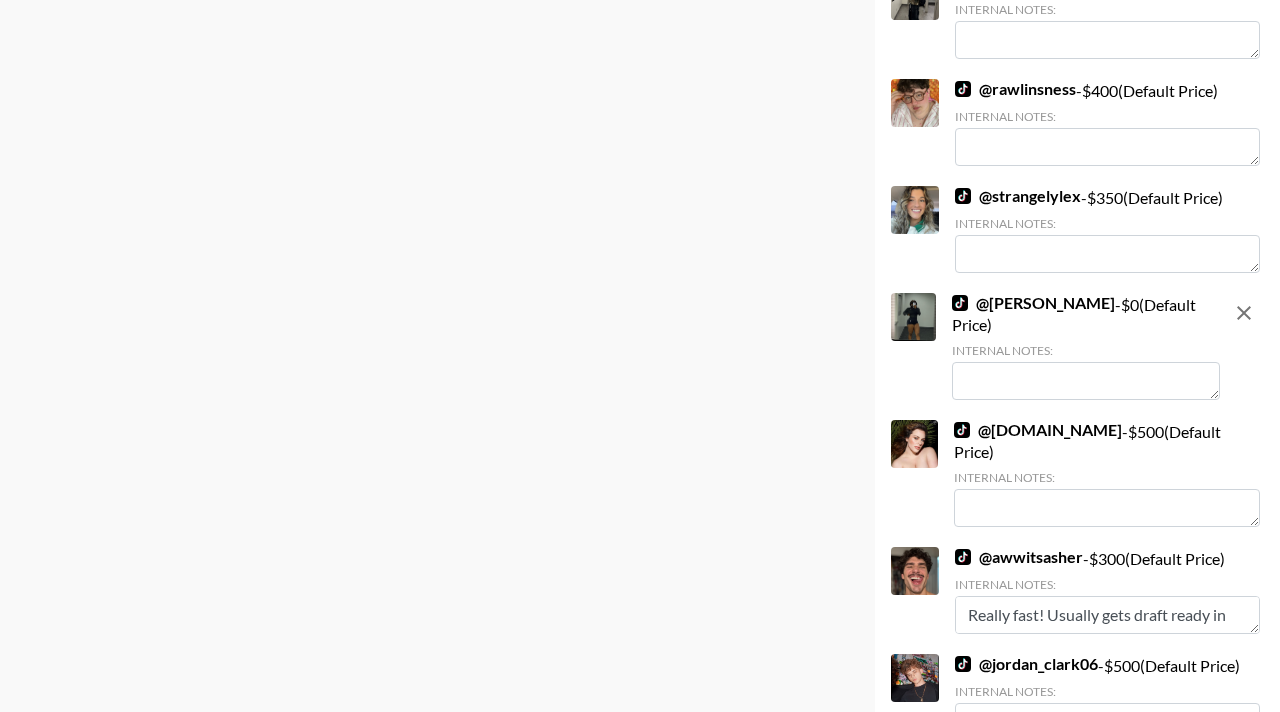 scroll, scrollTop: 1338, scrollLeft: 0, axis: vertical 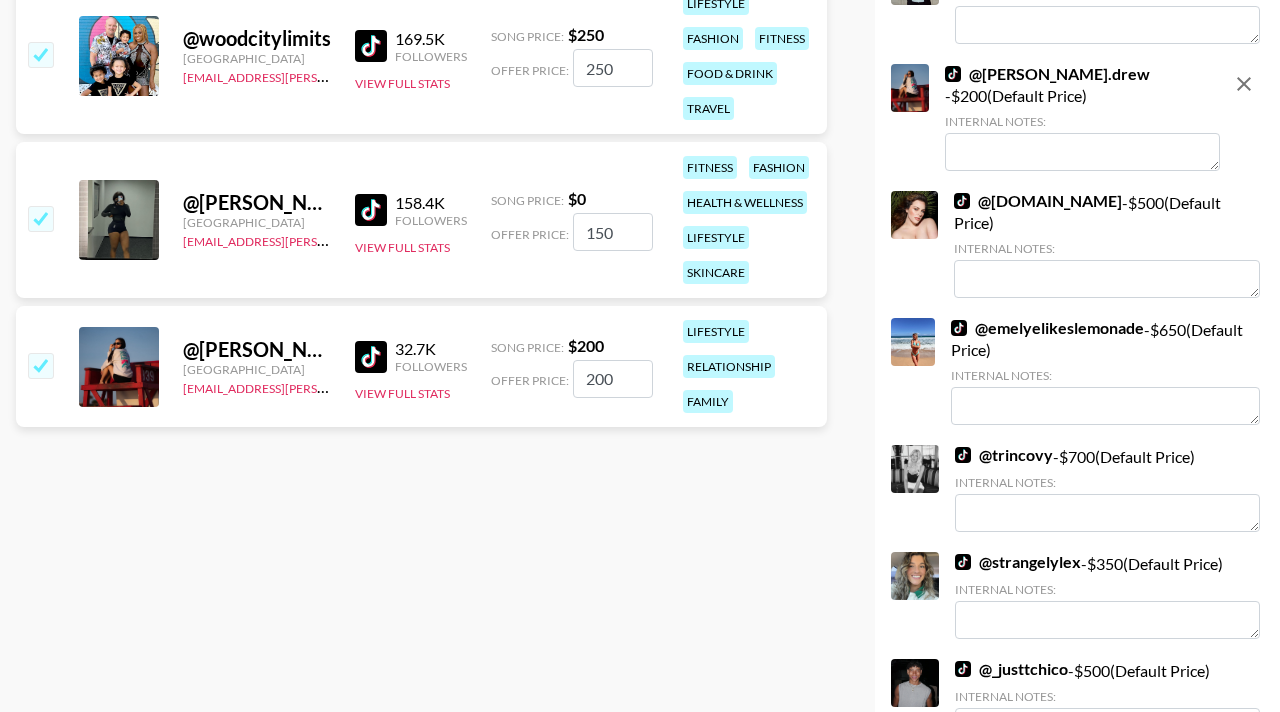 click on "150" at bounding box center [613, 232] 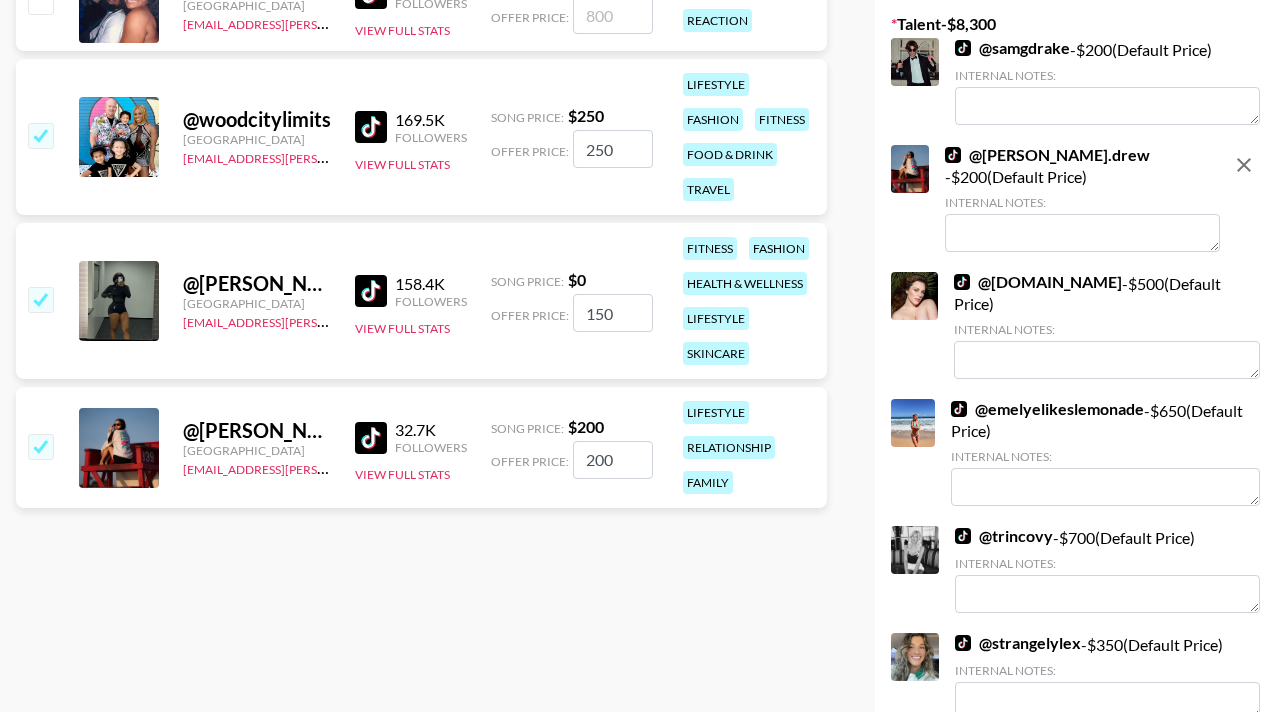 scroll, scrollTop: 498, scrollLeft: 0, axis: vertical 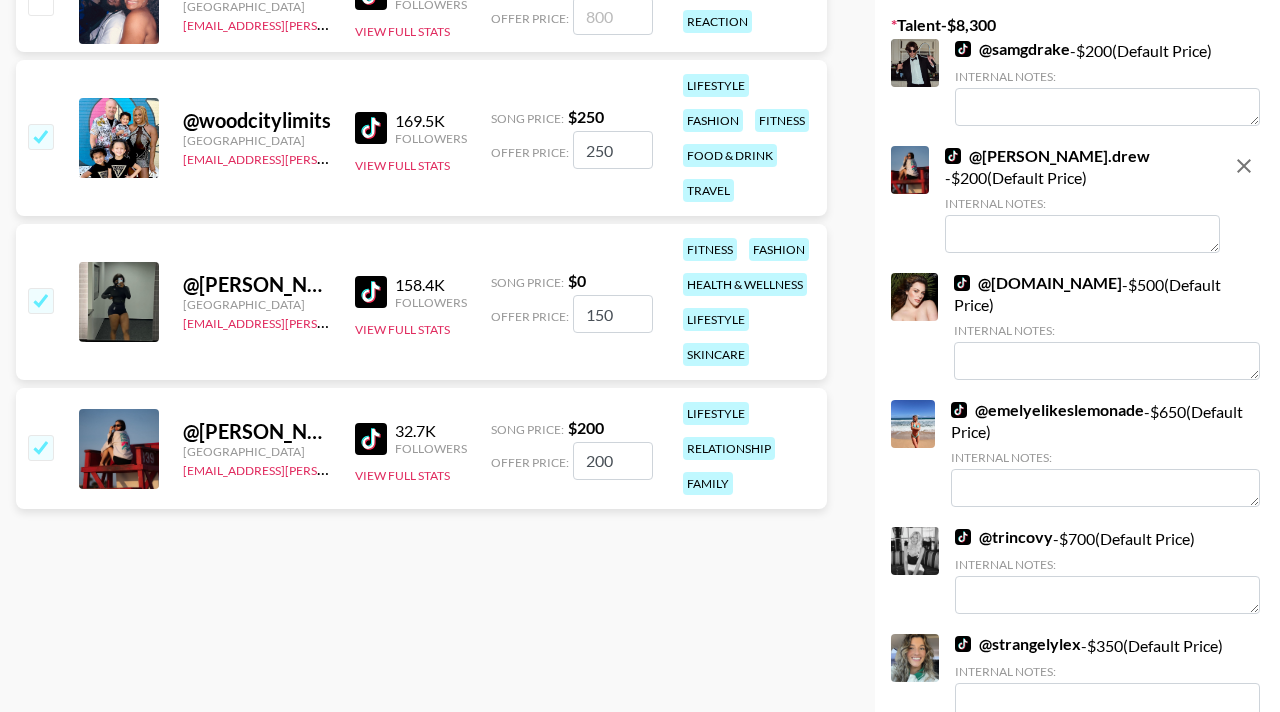 click on "@ cynthia_lifts" at bounding box center [257, 284] 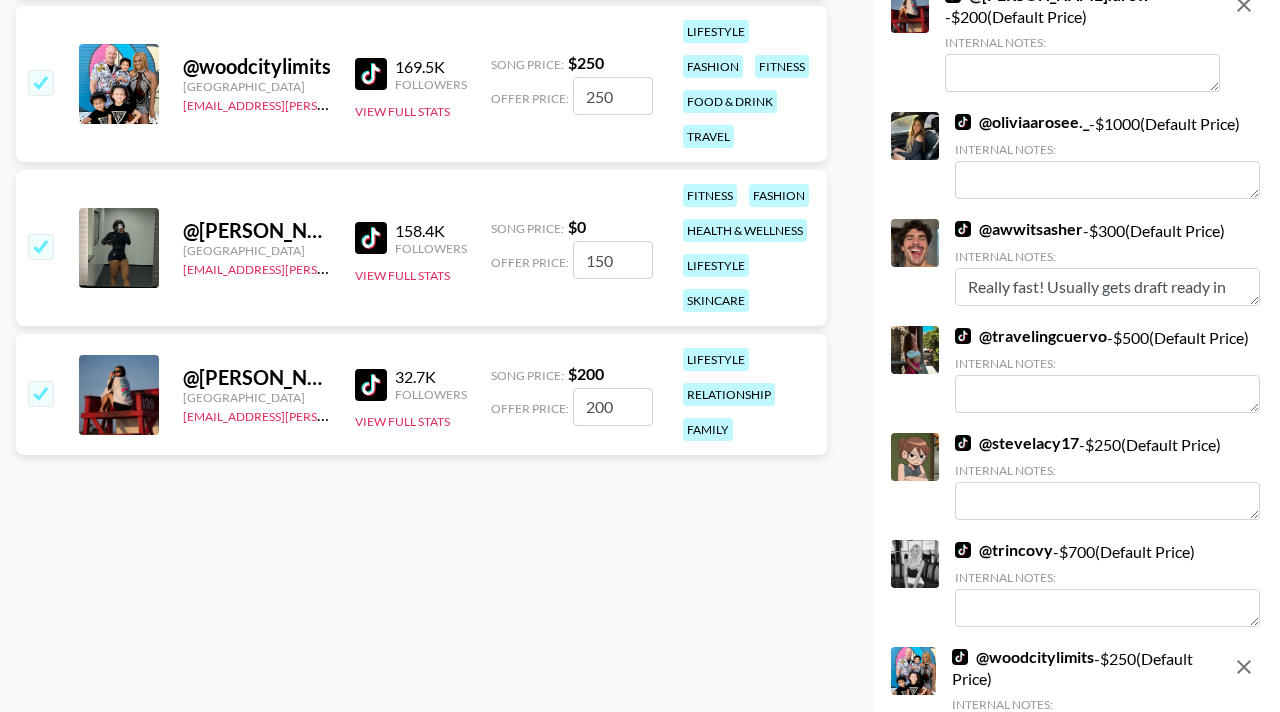 scroll, scrollTop: 559, scrollLeft: 0, axis: vertical 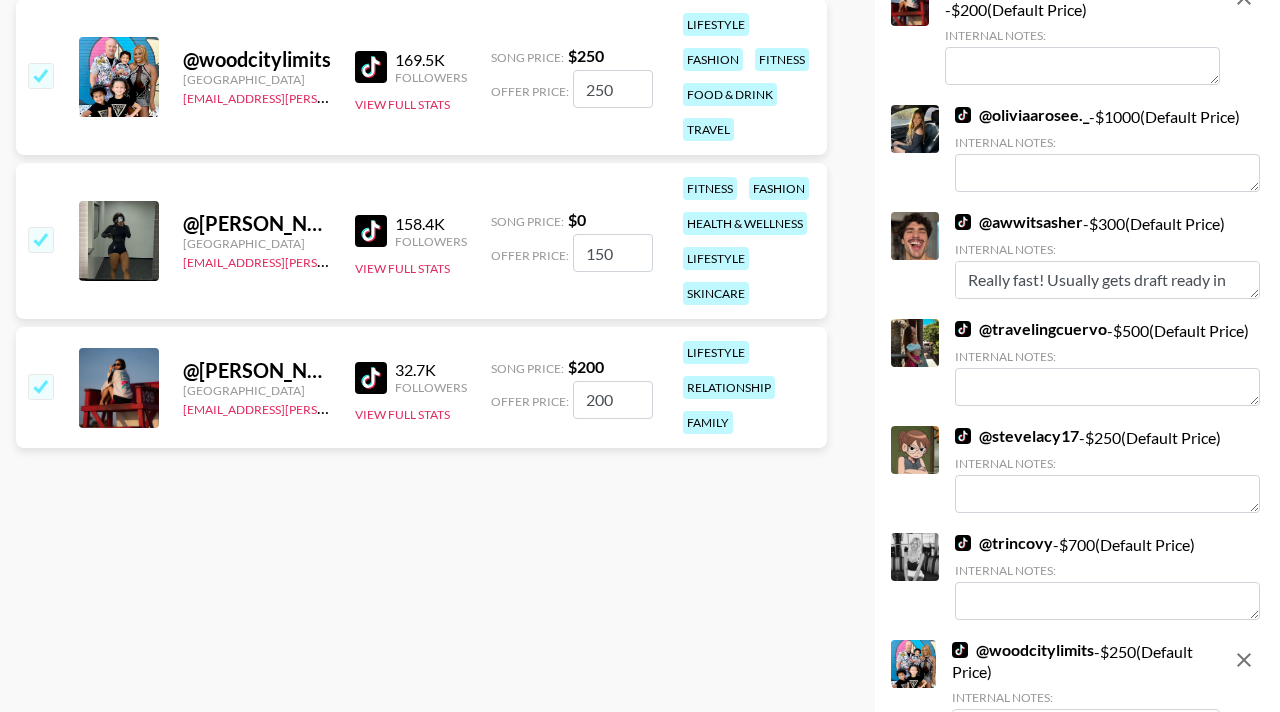 click on "150" at bounding box center [613, 253] 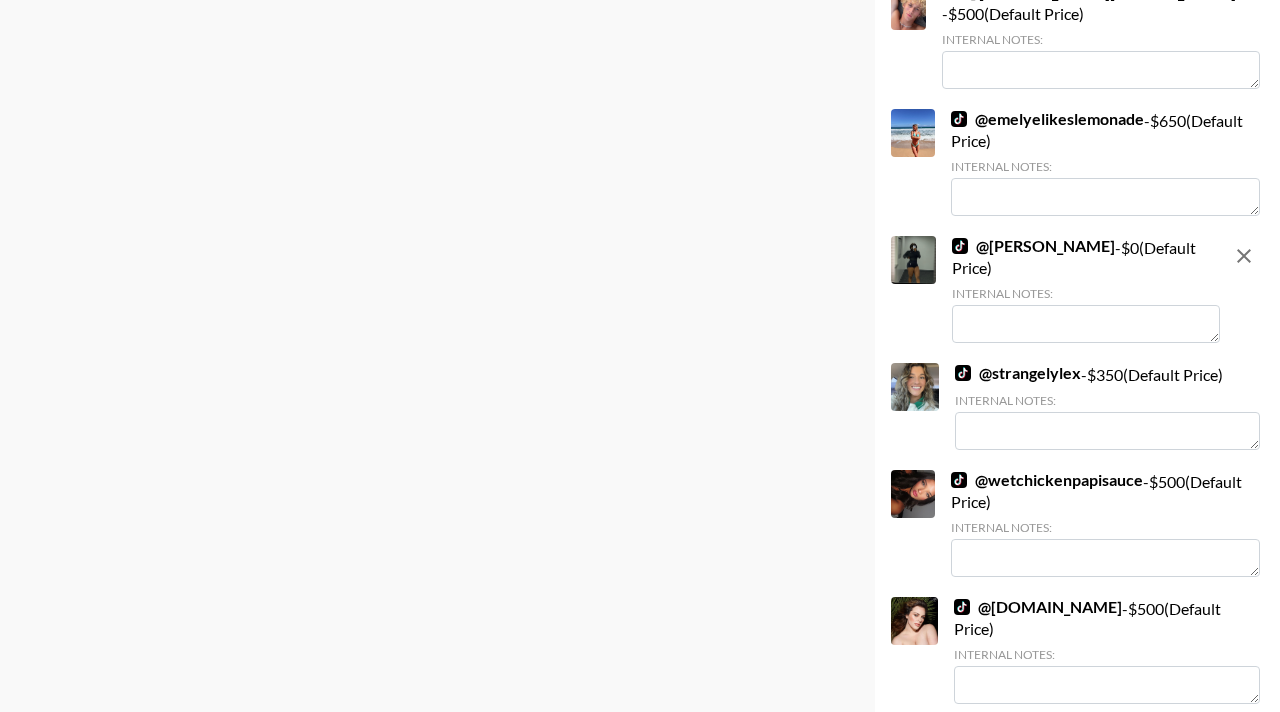 scroll, scrollTop: 1497, scrollLeft: 0, axis: vertical 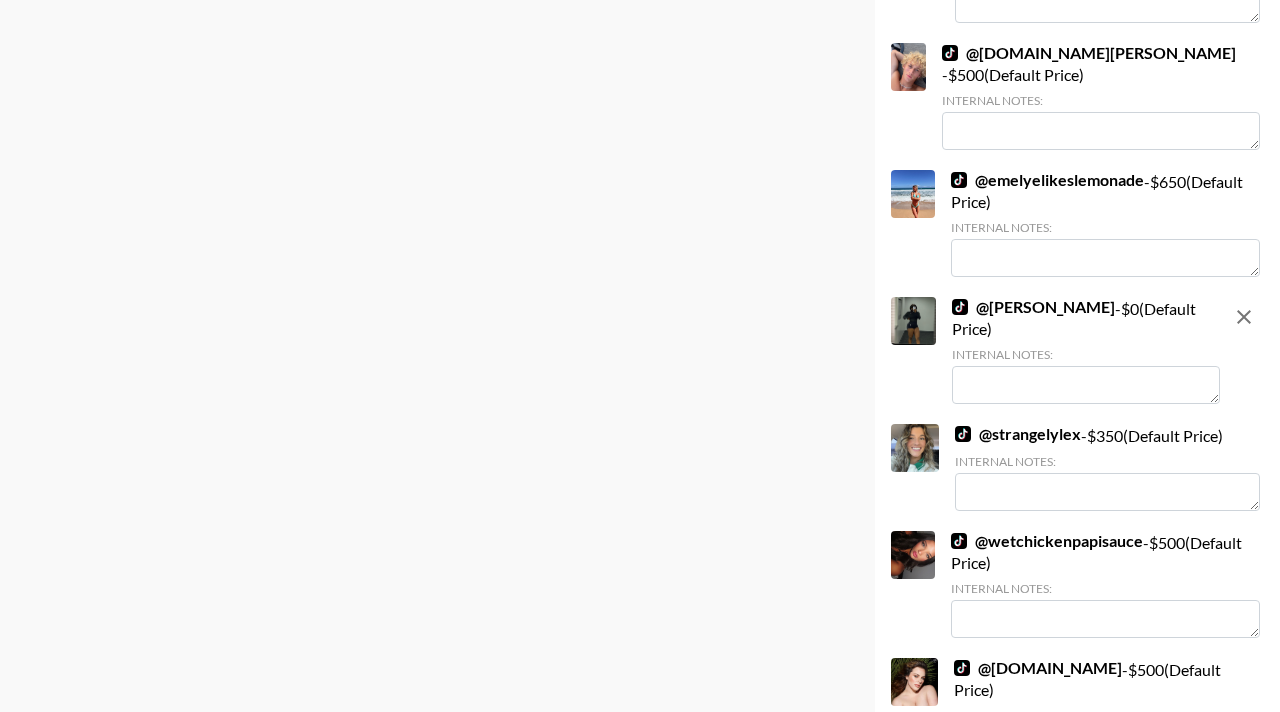 click at bounding box center (1086, 385) 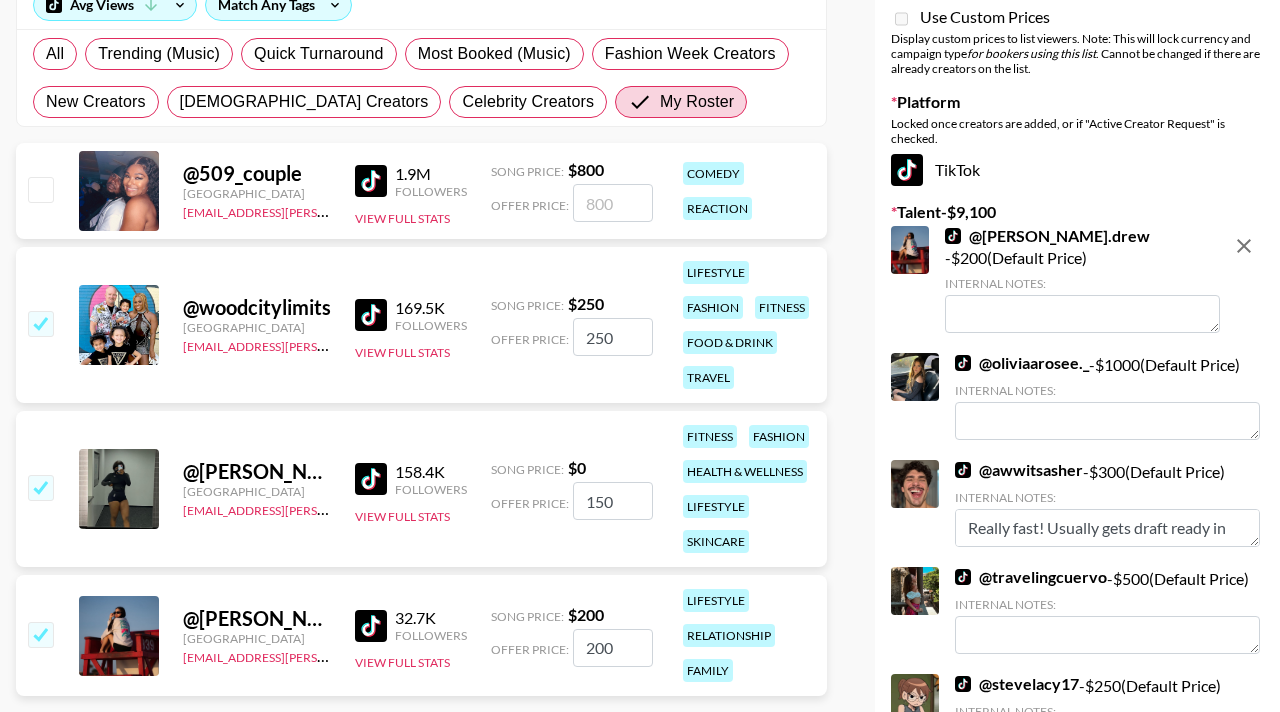 scroll, scrollTop: 0, scrollLeft: 0, axis: both 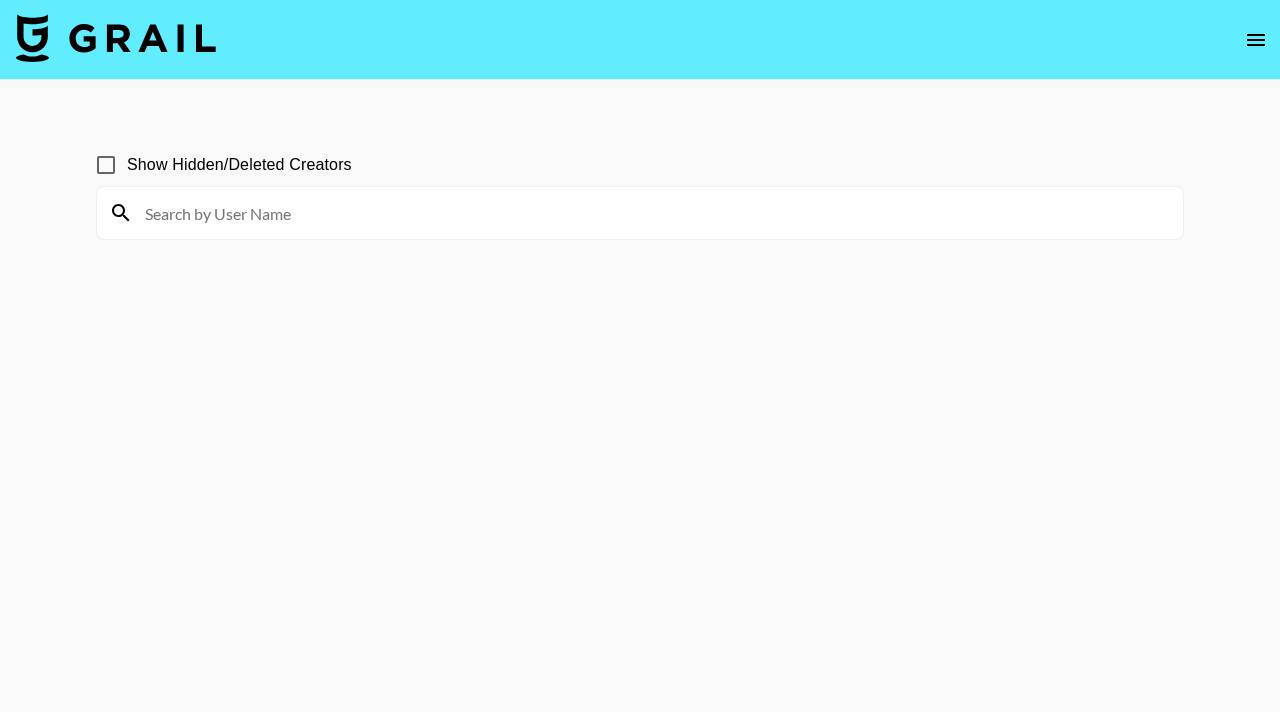 click 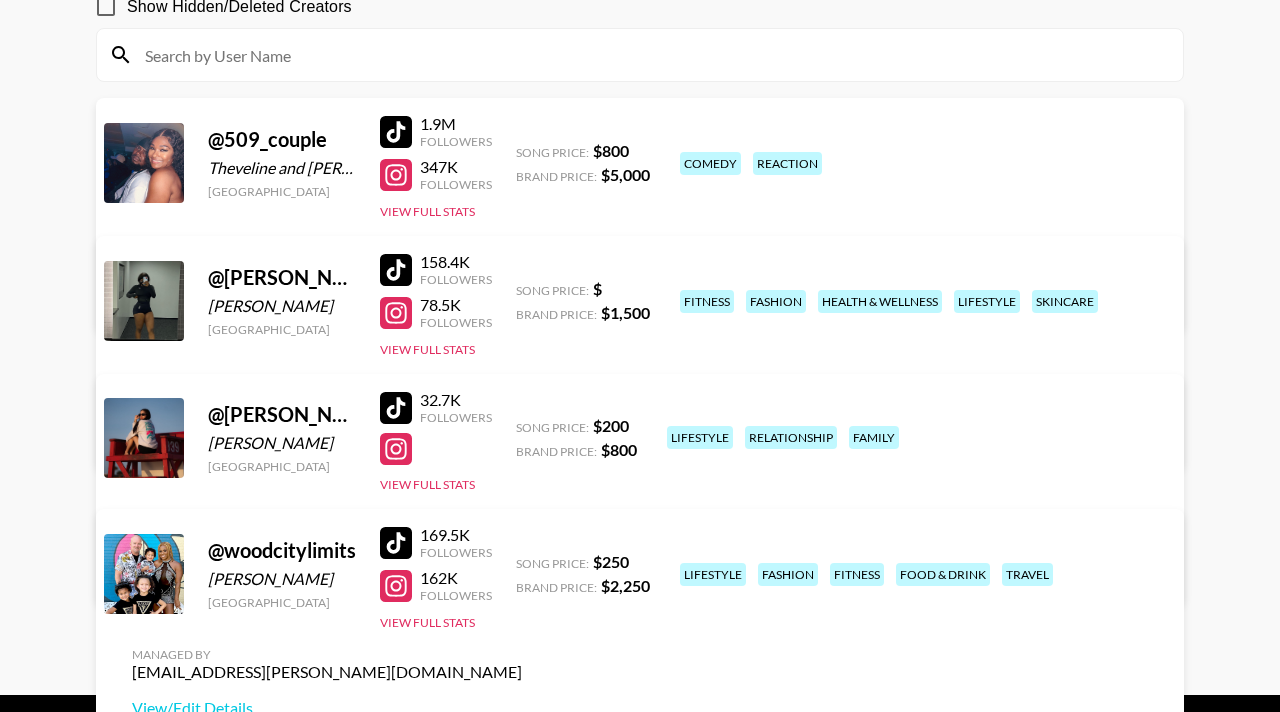 scroll, scrollTop: 269, scrollLeft: 0, axis: vertical 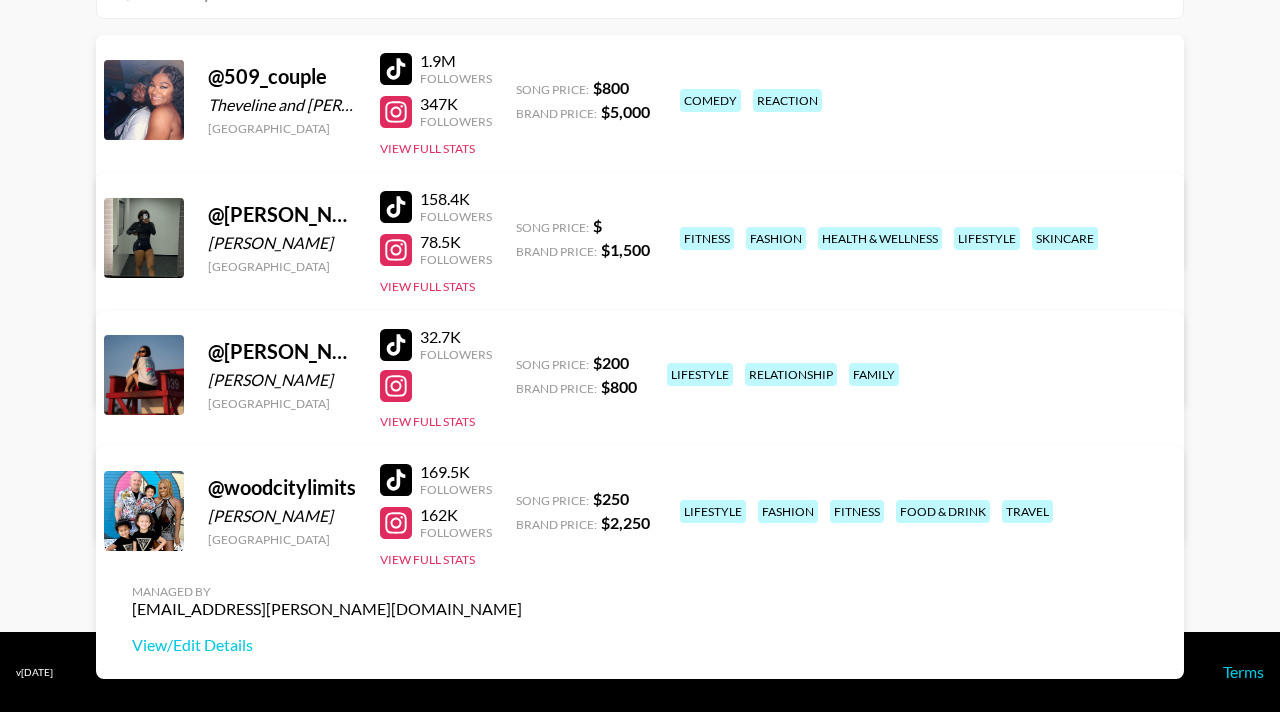 click on "View/Edit Details" at bounding box center [327, 372] 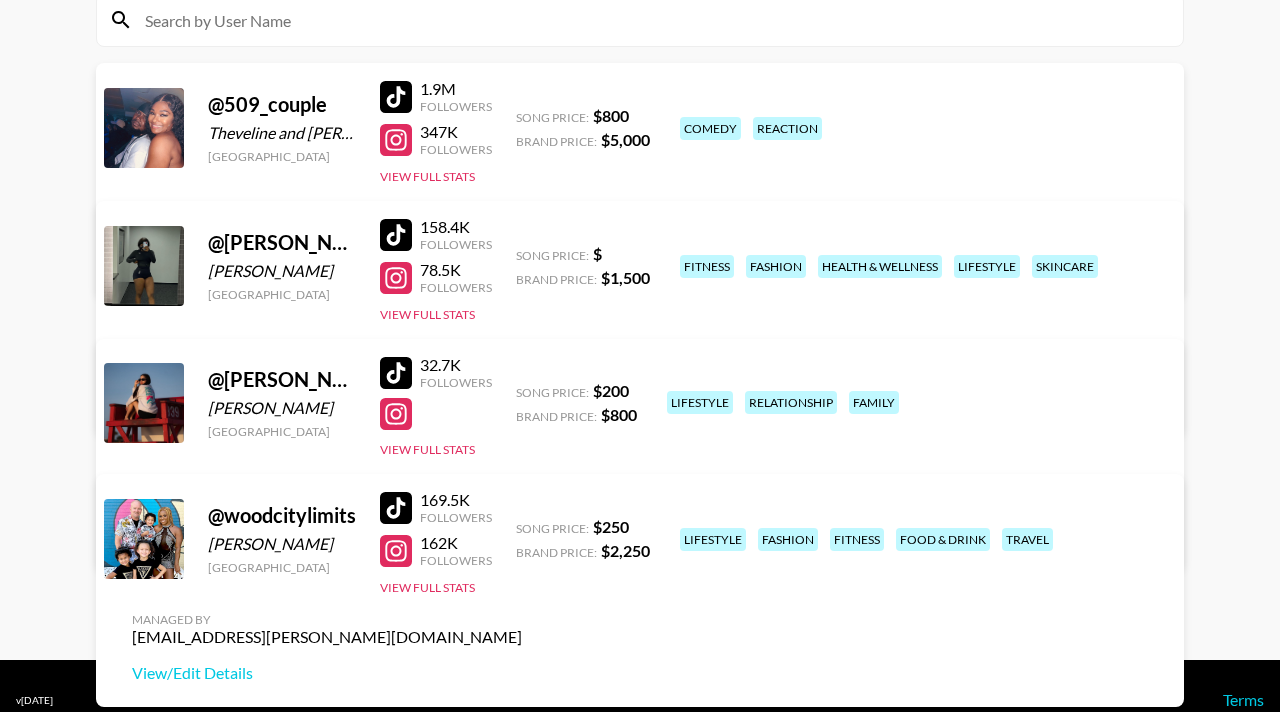 scroll, scrollTop: 238, scrollLeft: 0, axis: vertical 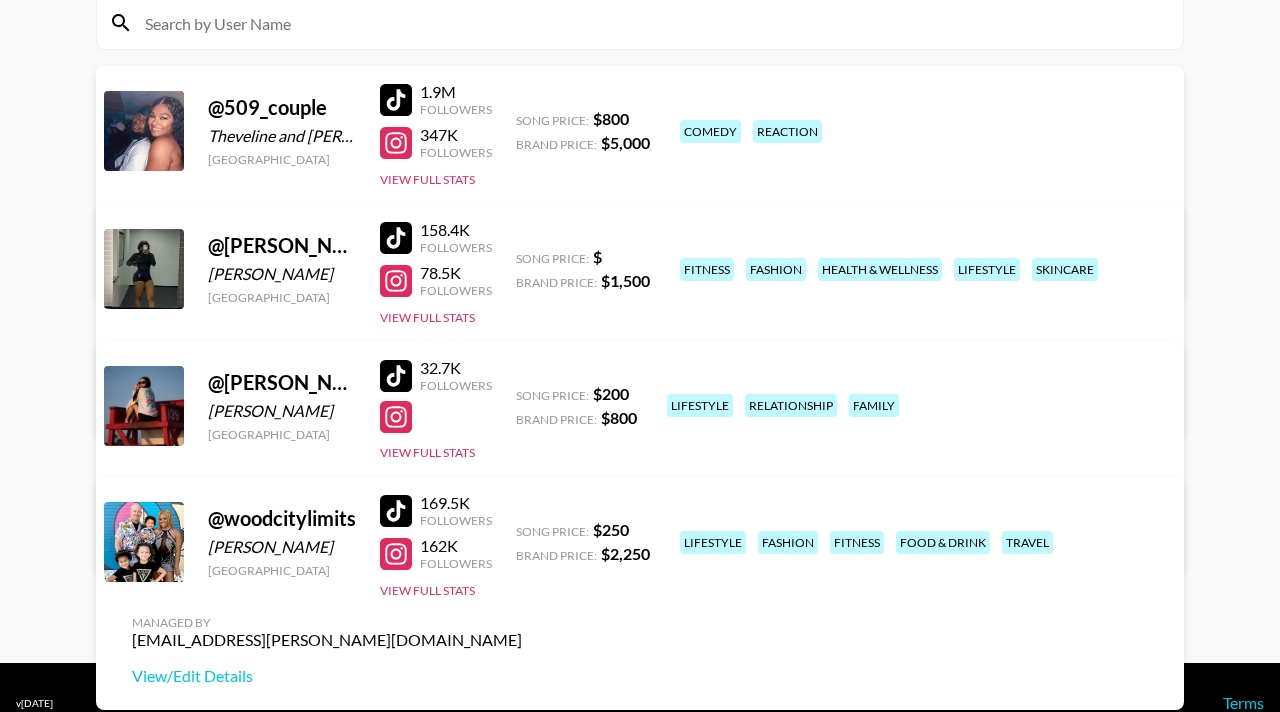 click on "View/Edit Details" at bounding box center [327, 403] 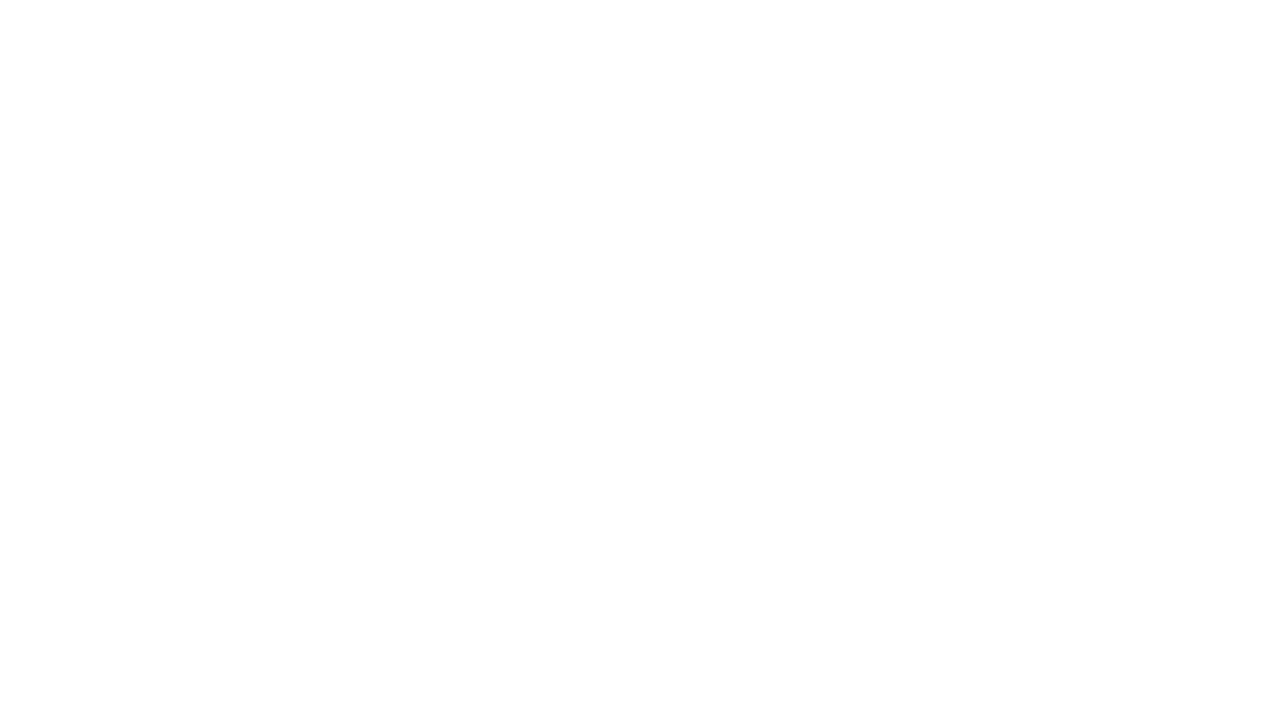 scroll, scrollTop: 0, scrollLeft: 0, axis: both 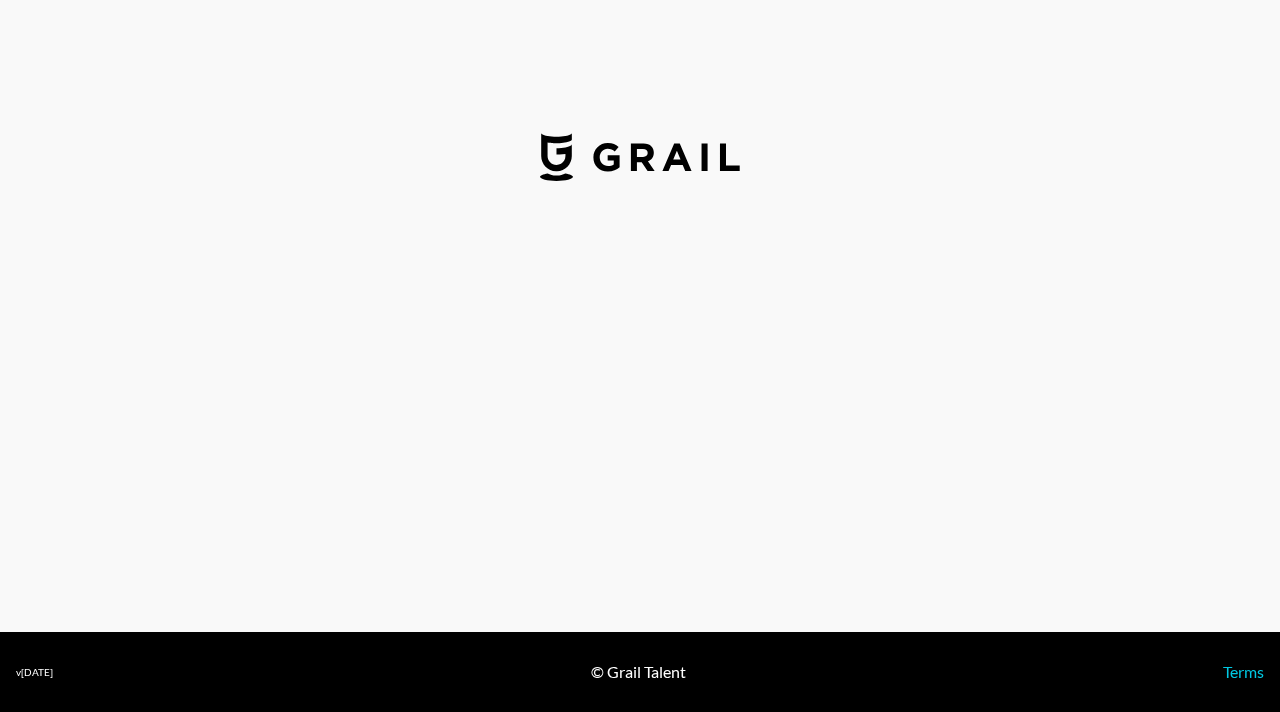 select on "USD" 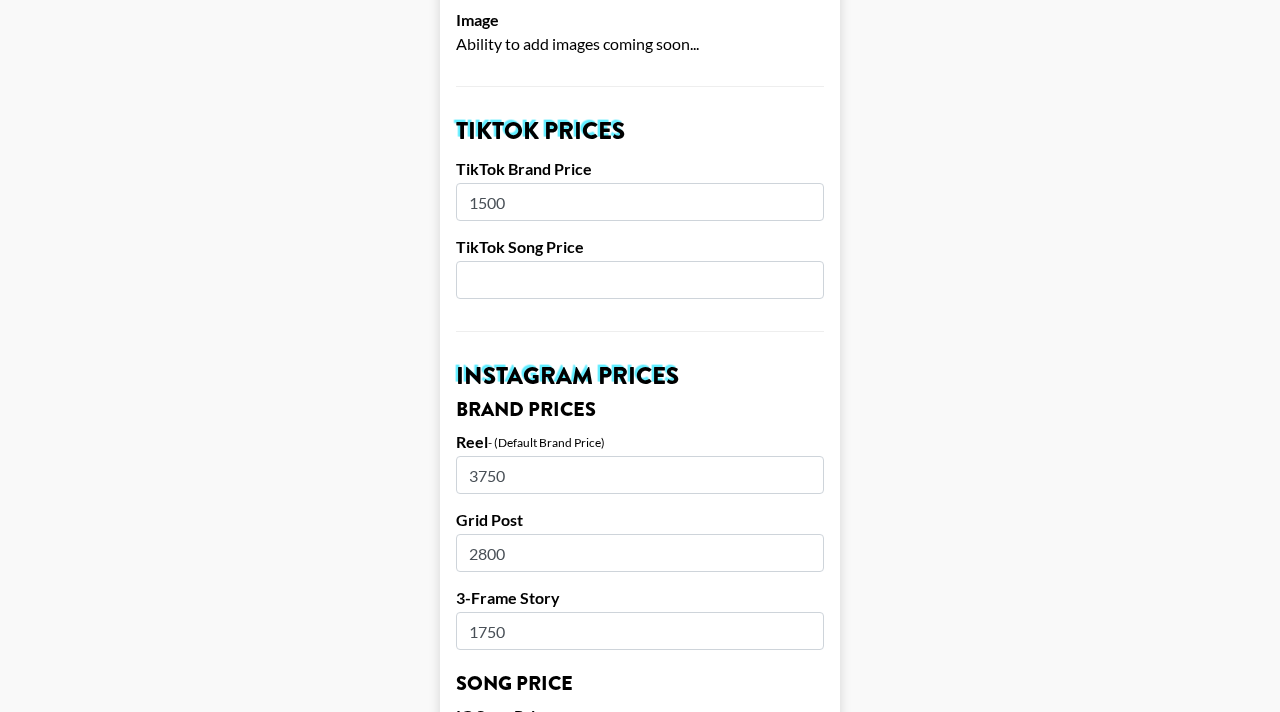 scroll, scrollTop: 650, scrollLeft: 0, axis: vertical 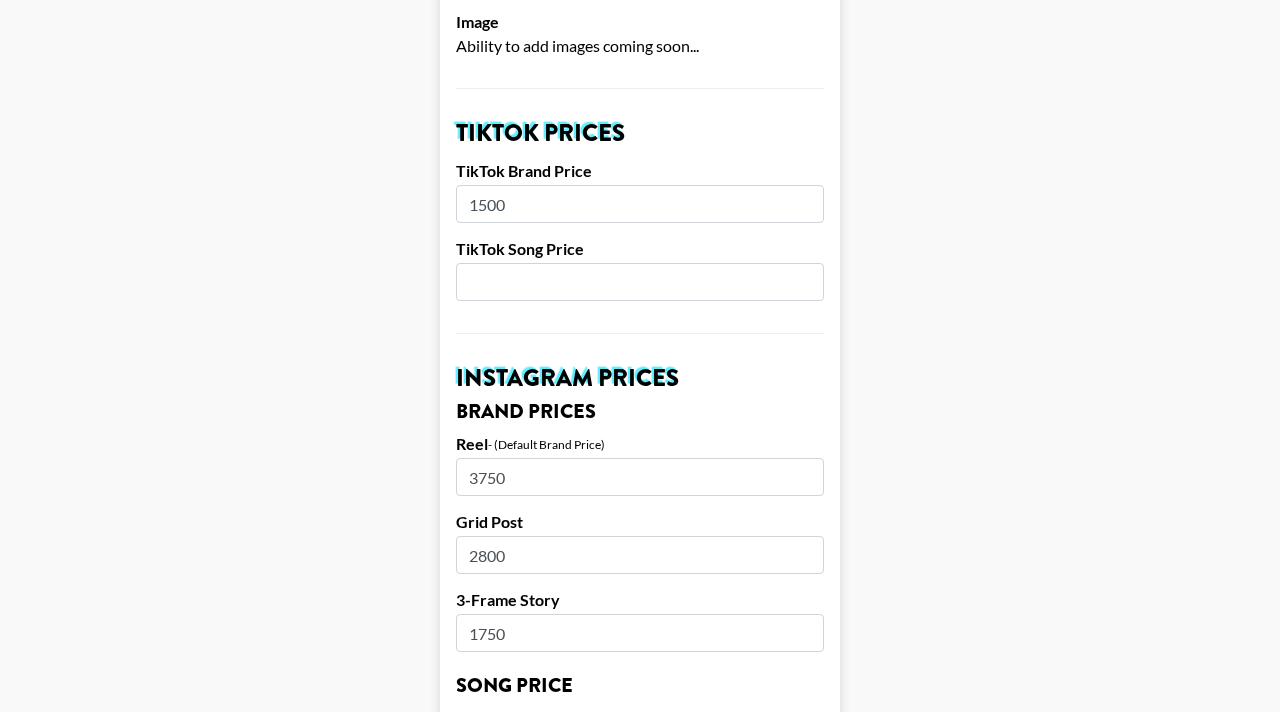 click at bounding box center [640, 282] 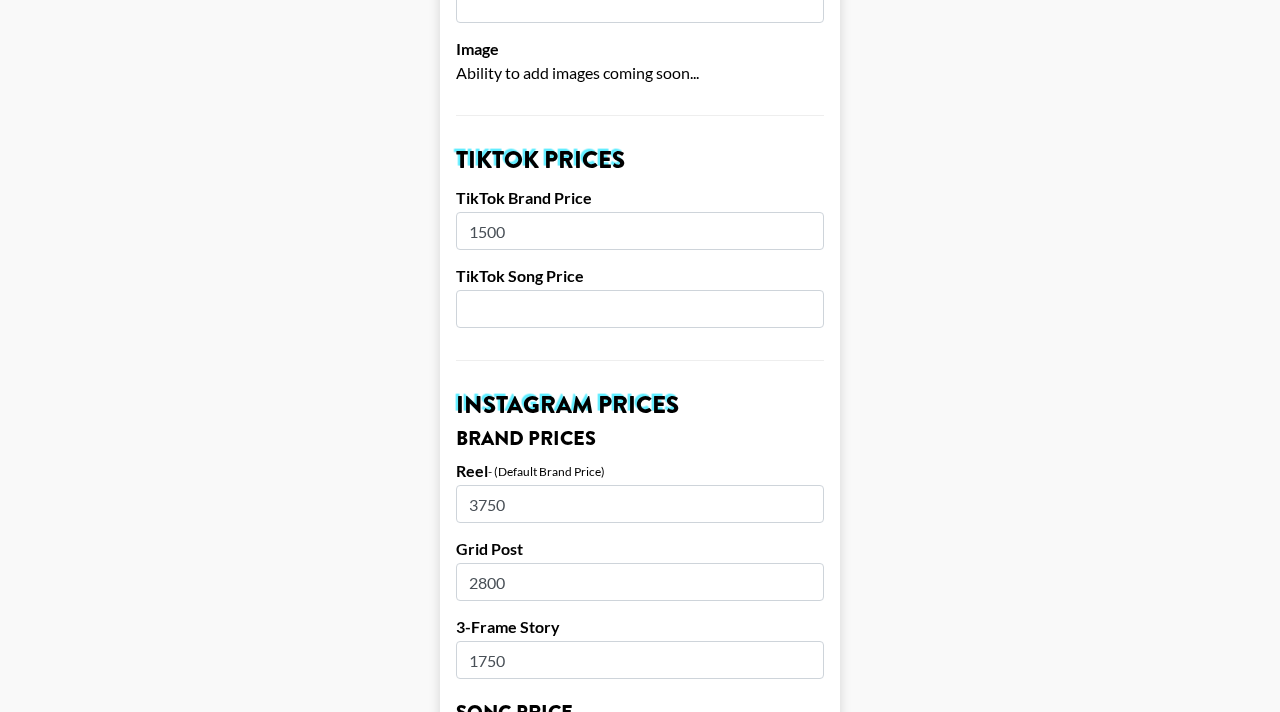 scroll, scrollTop: 552, scrollLeft: 0, axis: vertical 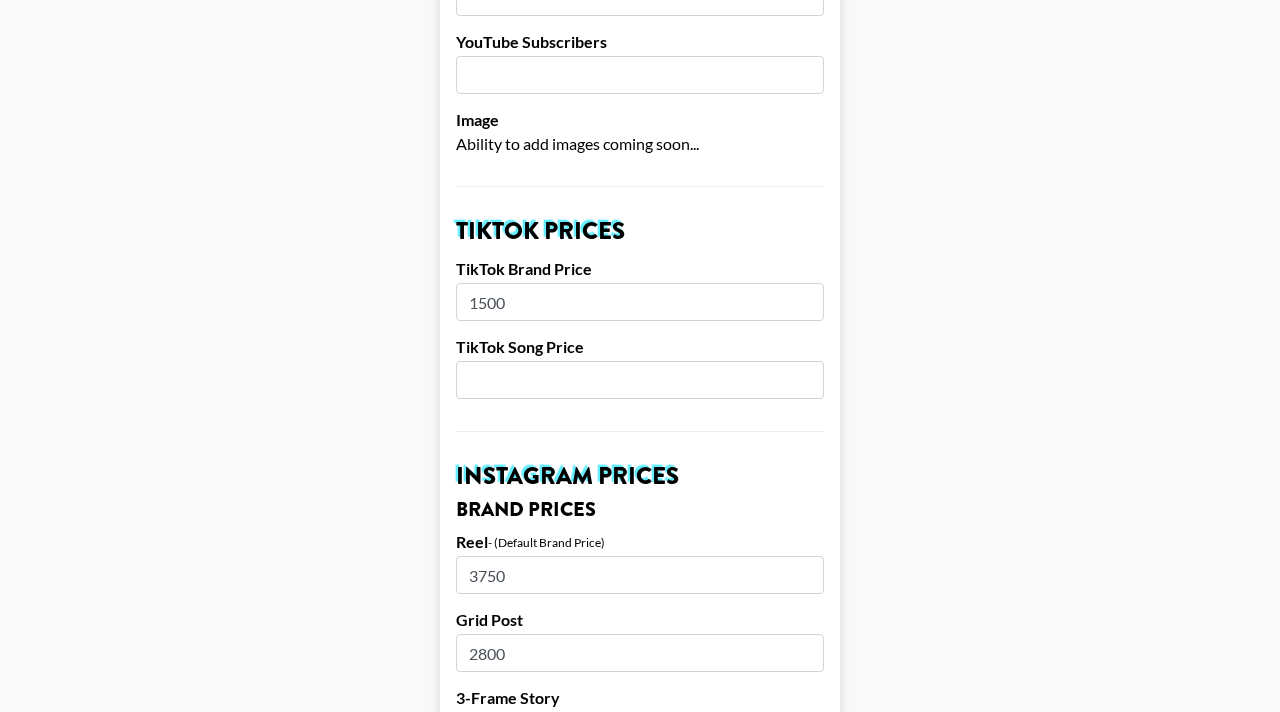 click at bounding box center [640, 380] 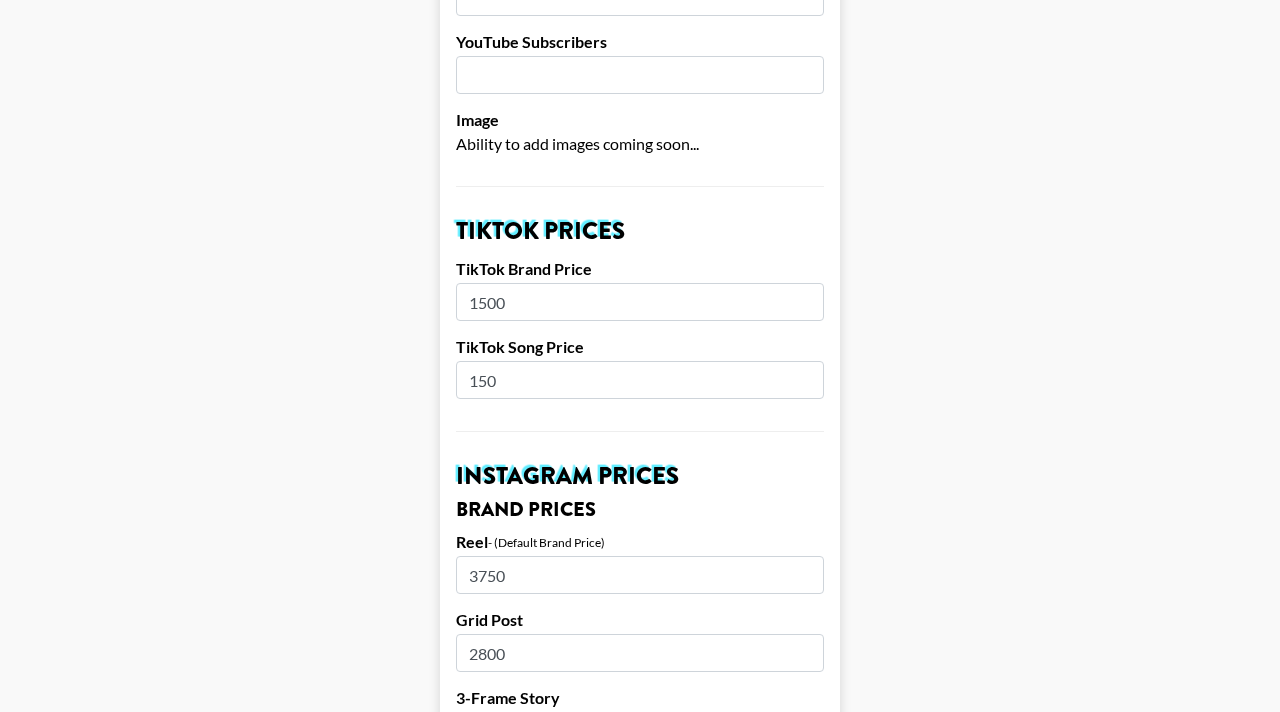 type on "150" 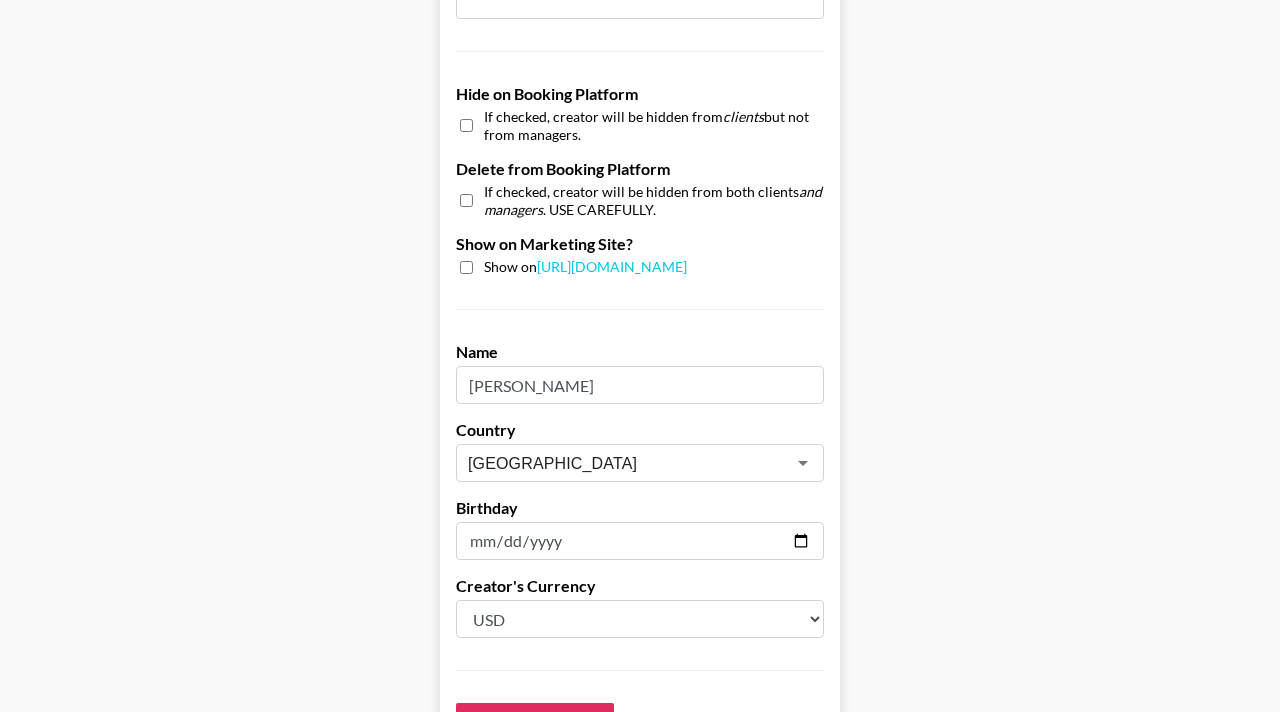 scroll, scrollTop: 2001, scrollLeft: 0, axis: vertical 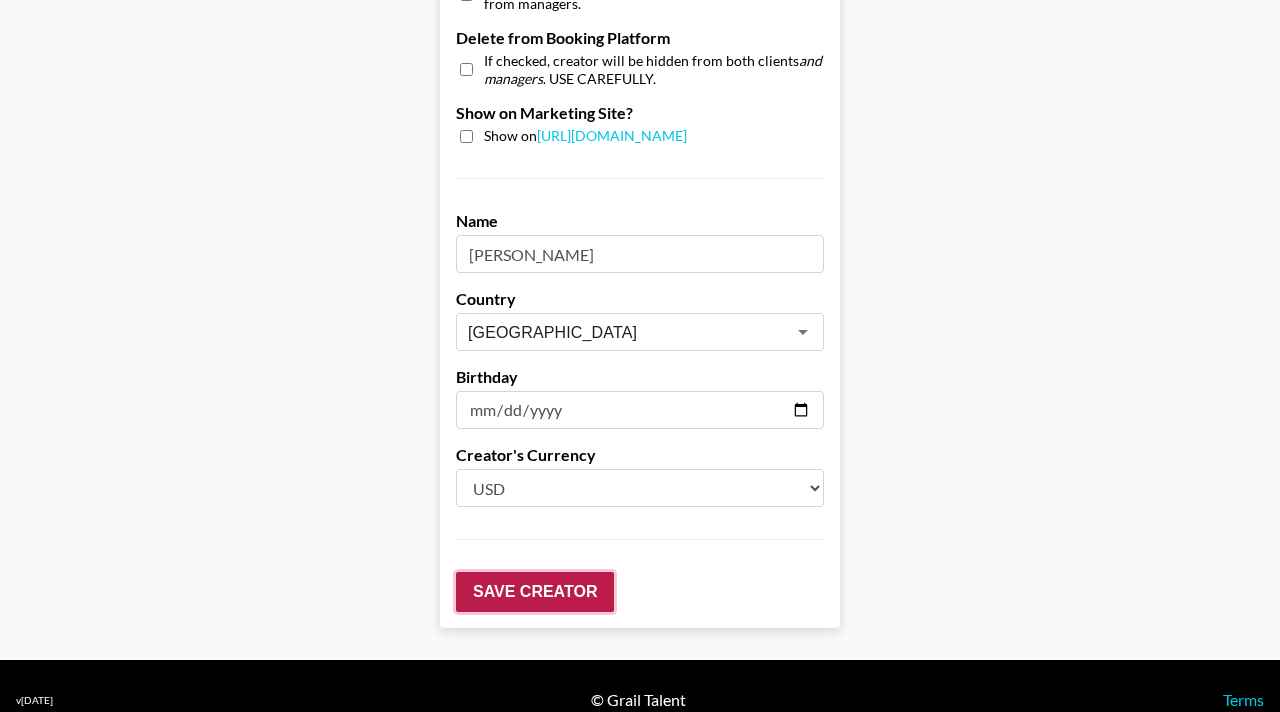 click on "Save Creator" at bounding box center (535, 592) 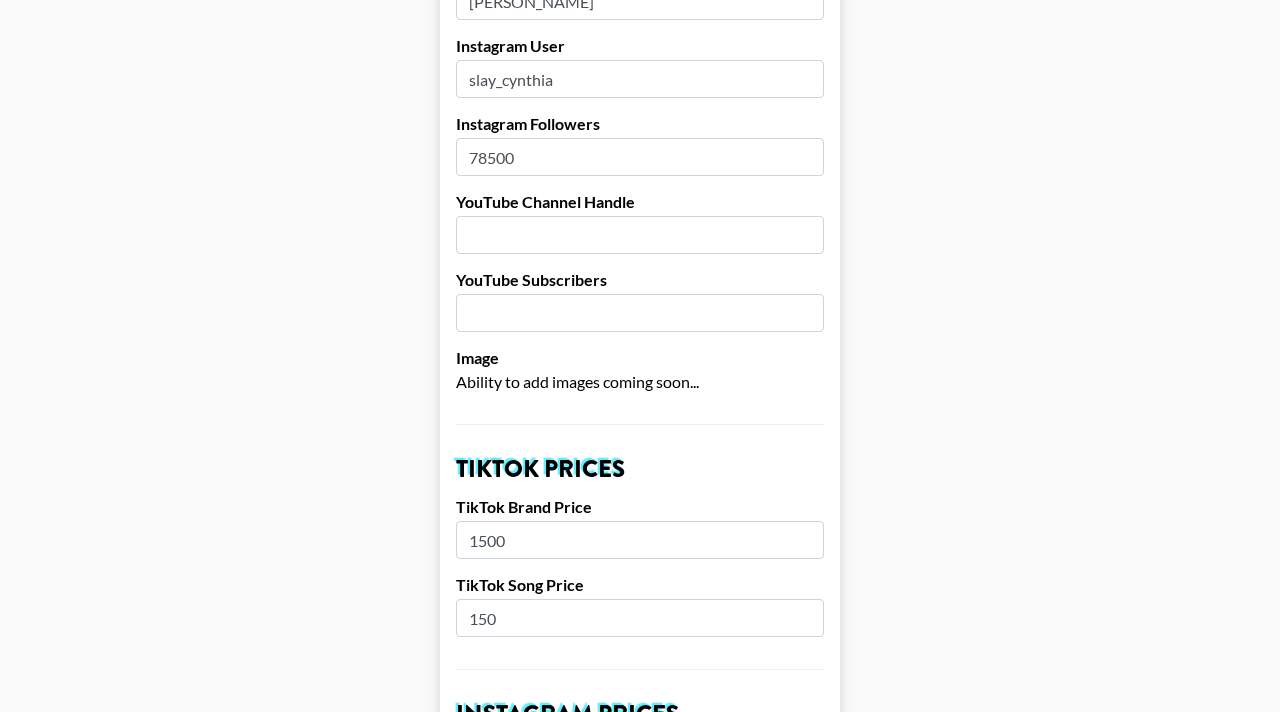 scroll, scrollTop: 0, scrollLeft: 0, axis: both 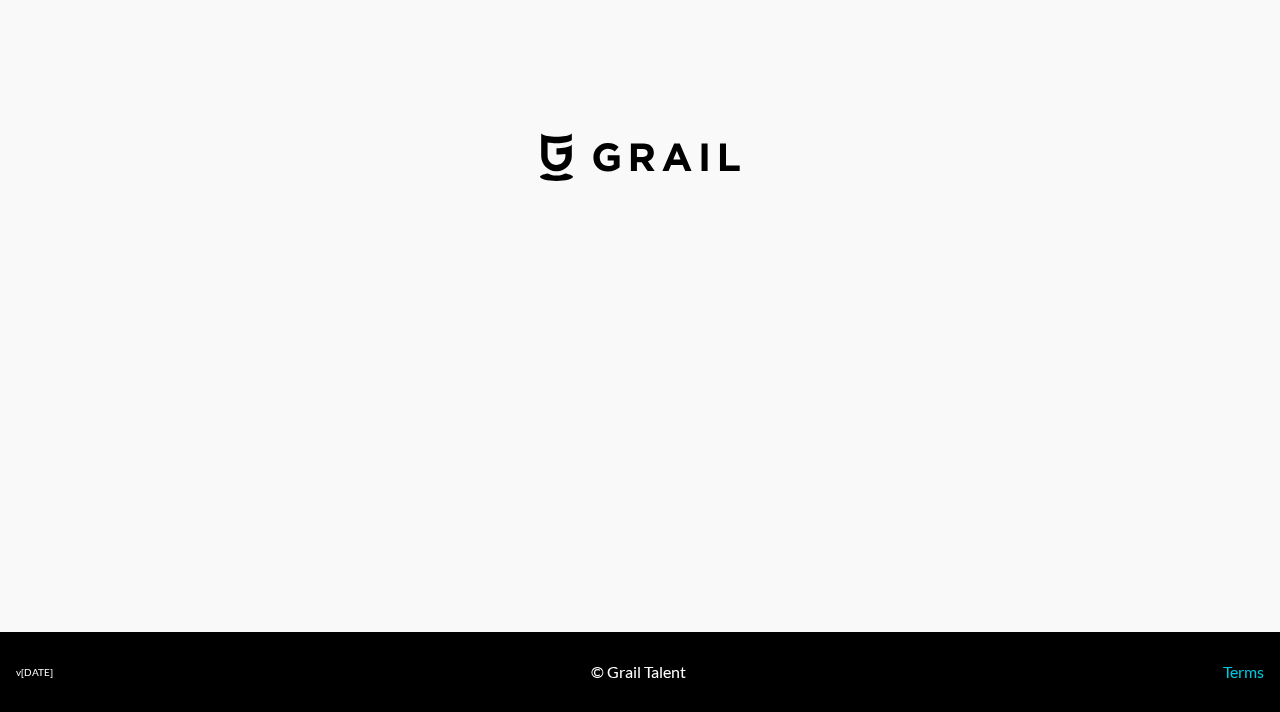 select on "USD" 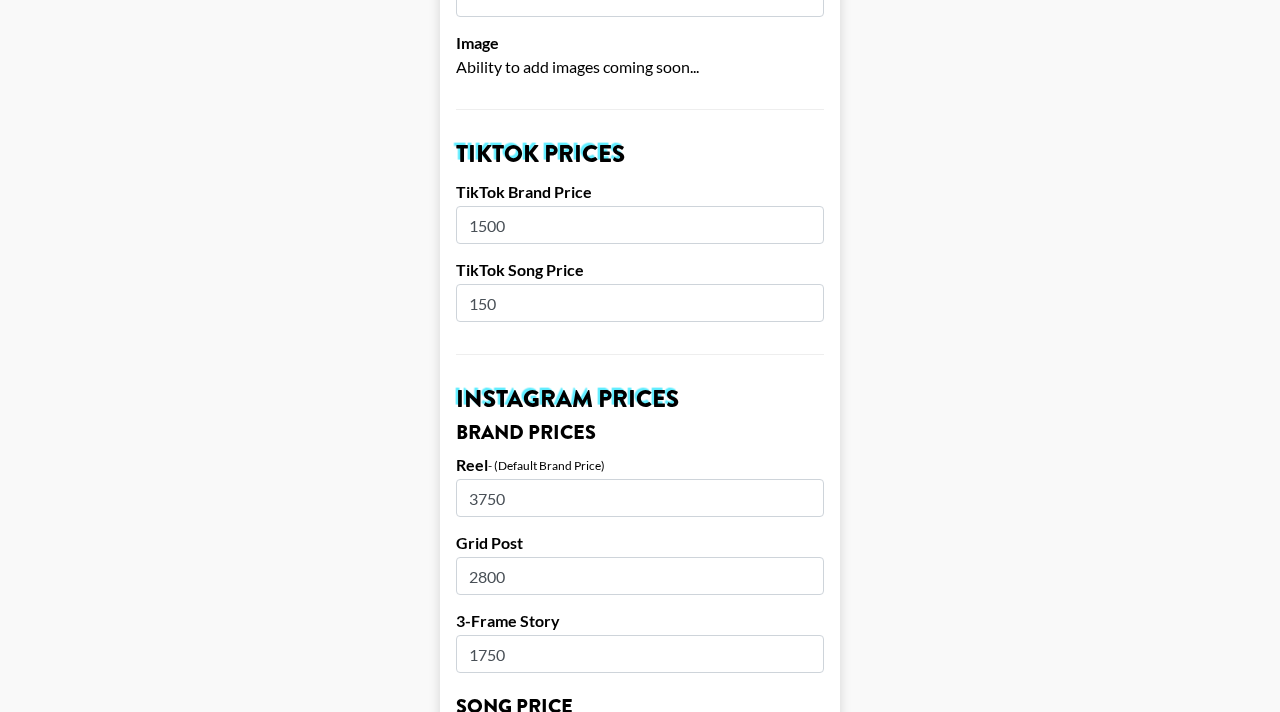 scroll, scrollTop: 599, scrollLeft: 0, axis: vertical 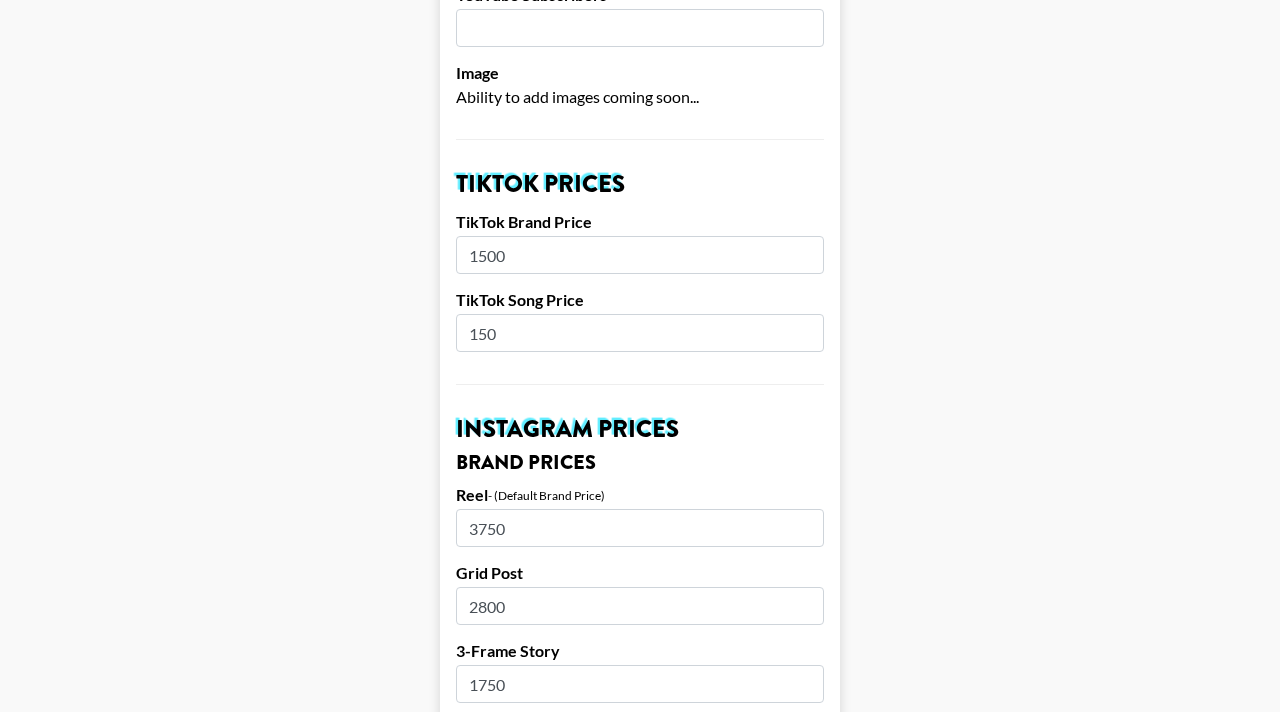 drag, startPoint x: 518, startPoint y: 315, endPoint x: 405, endPoint y: 312, distance: 113.03982 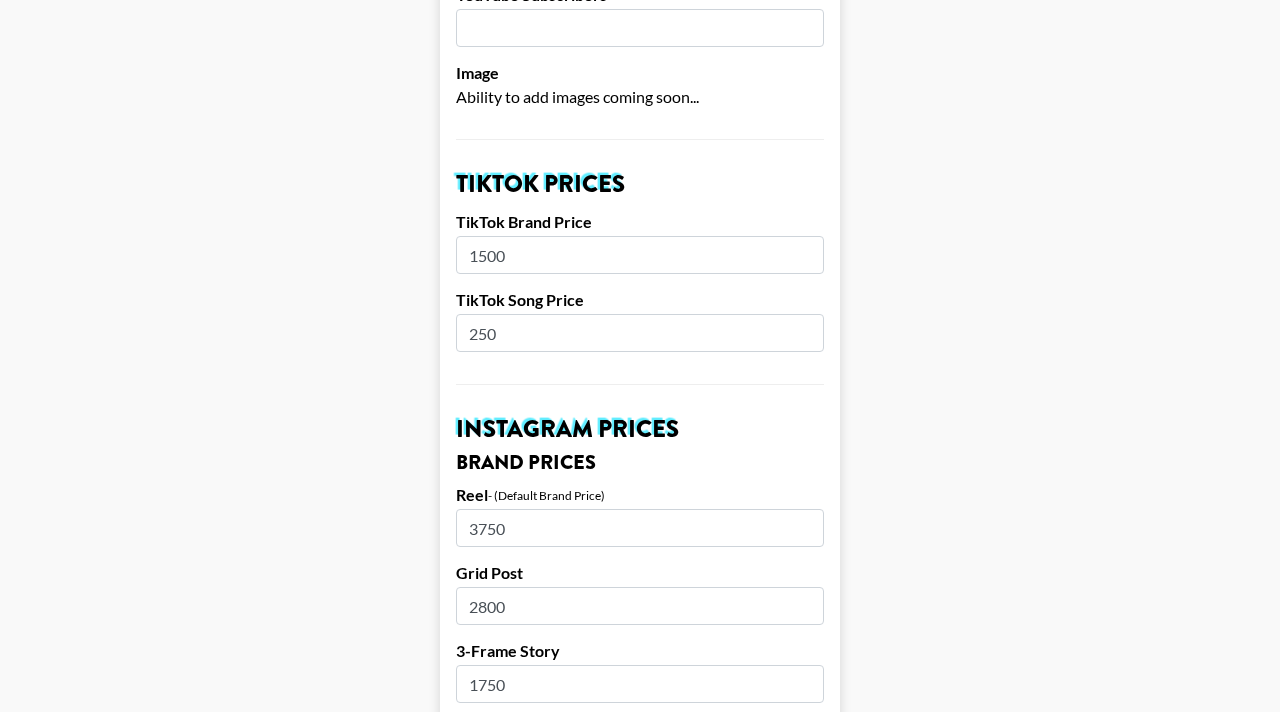 type on "250" 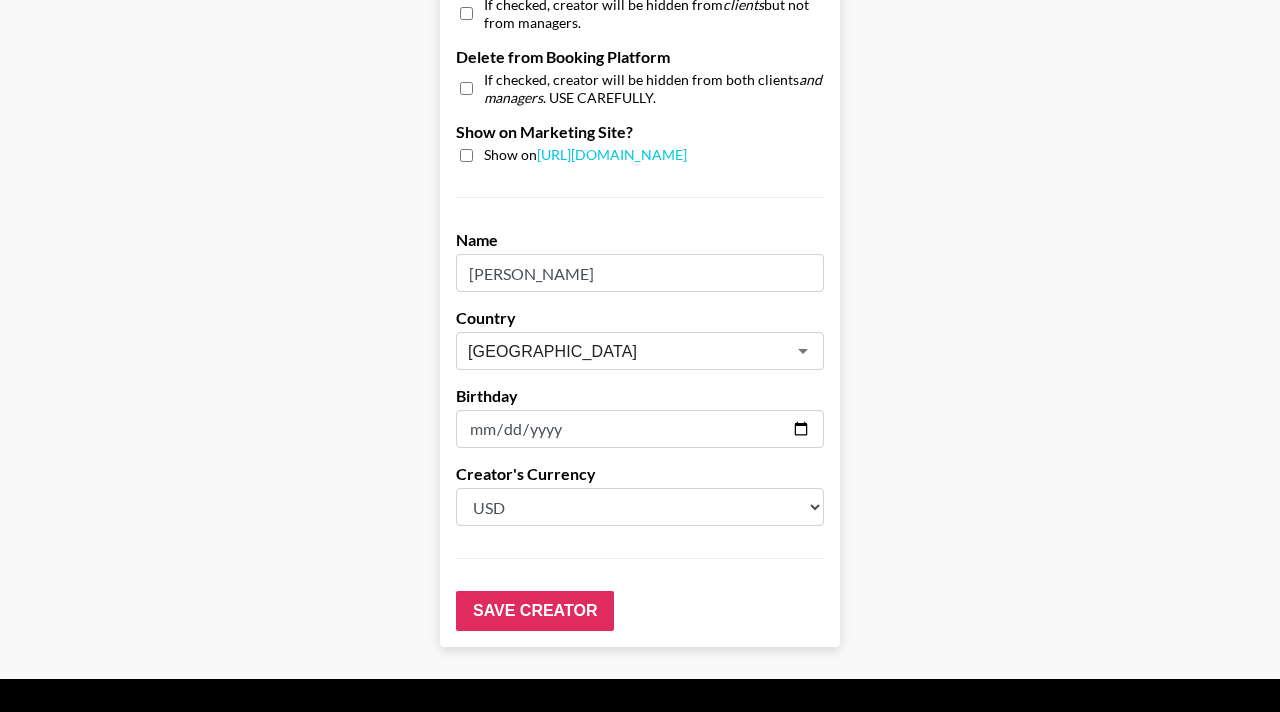 scroll, scrollTop: 2001, scrollLeft: 0, axis: vertical 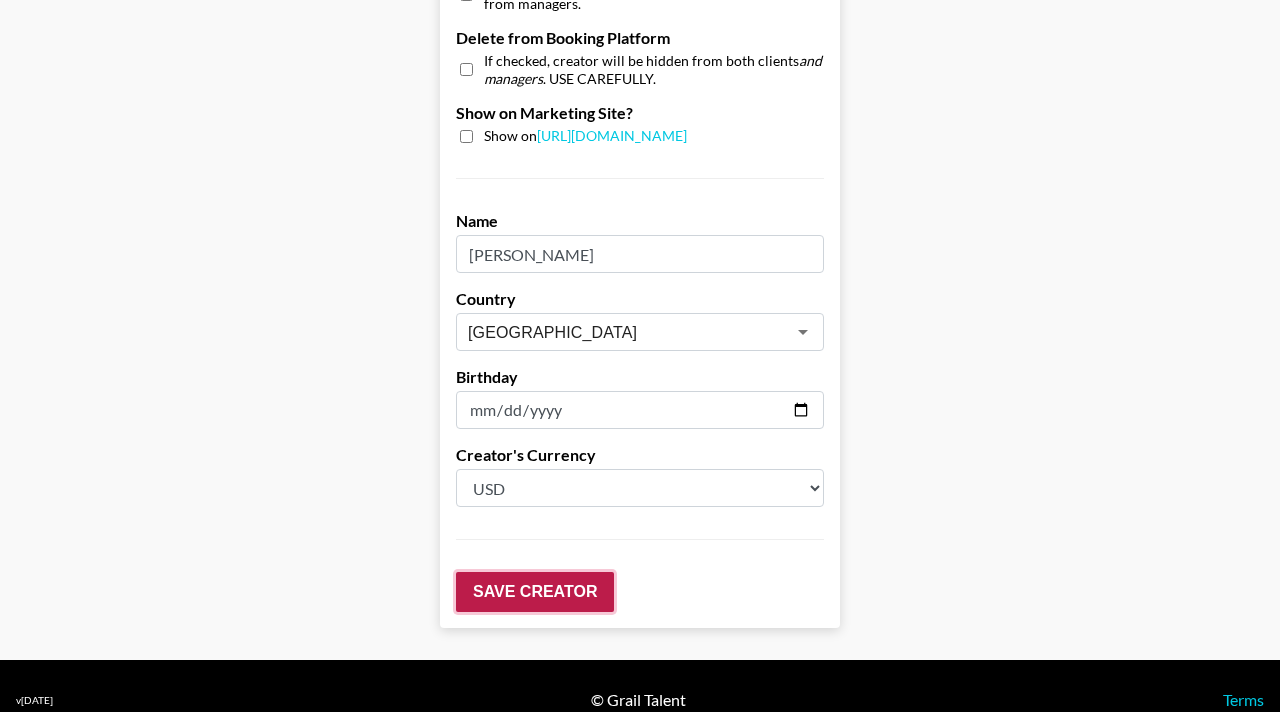 click on "Save Creator" at bounding box center [535, 592] 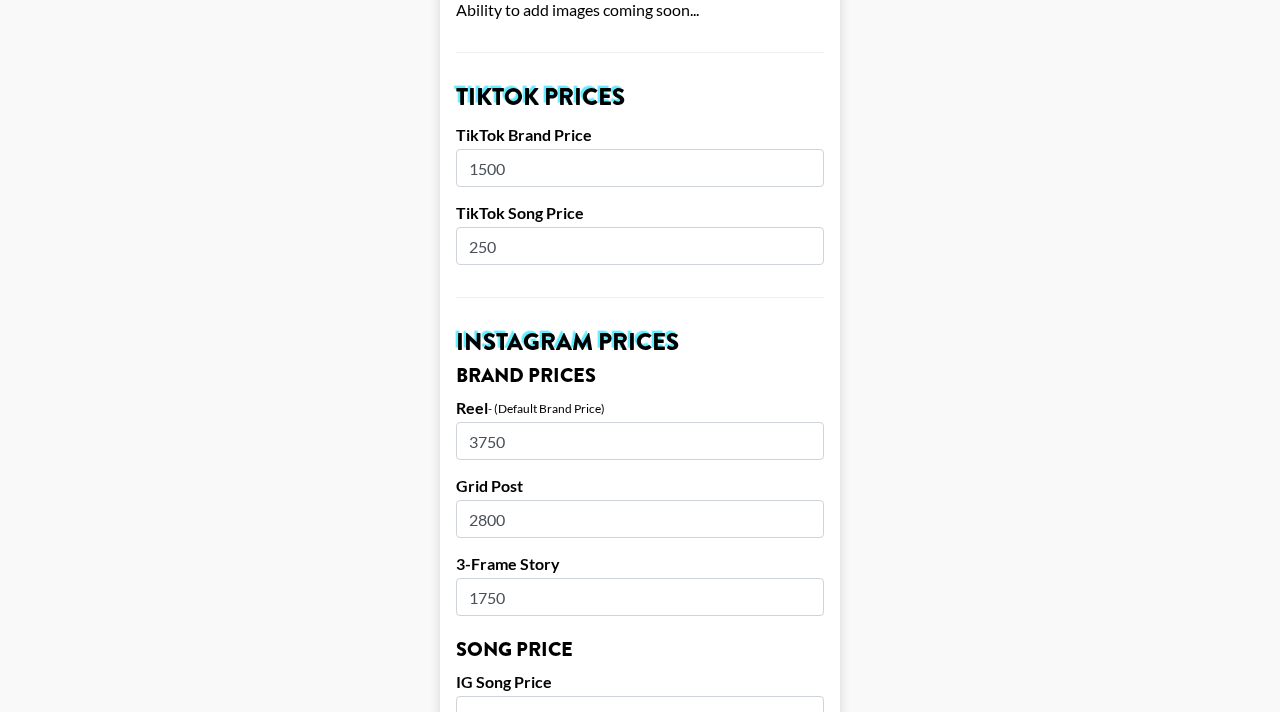 scroll, scrollTop: 0, scrollLeft: 0, axis: both 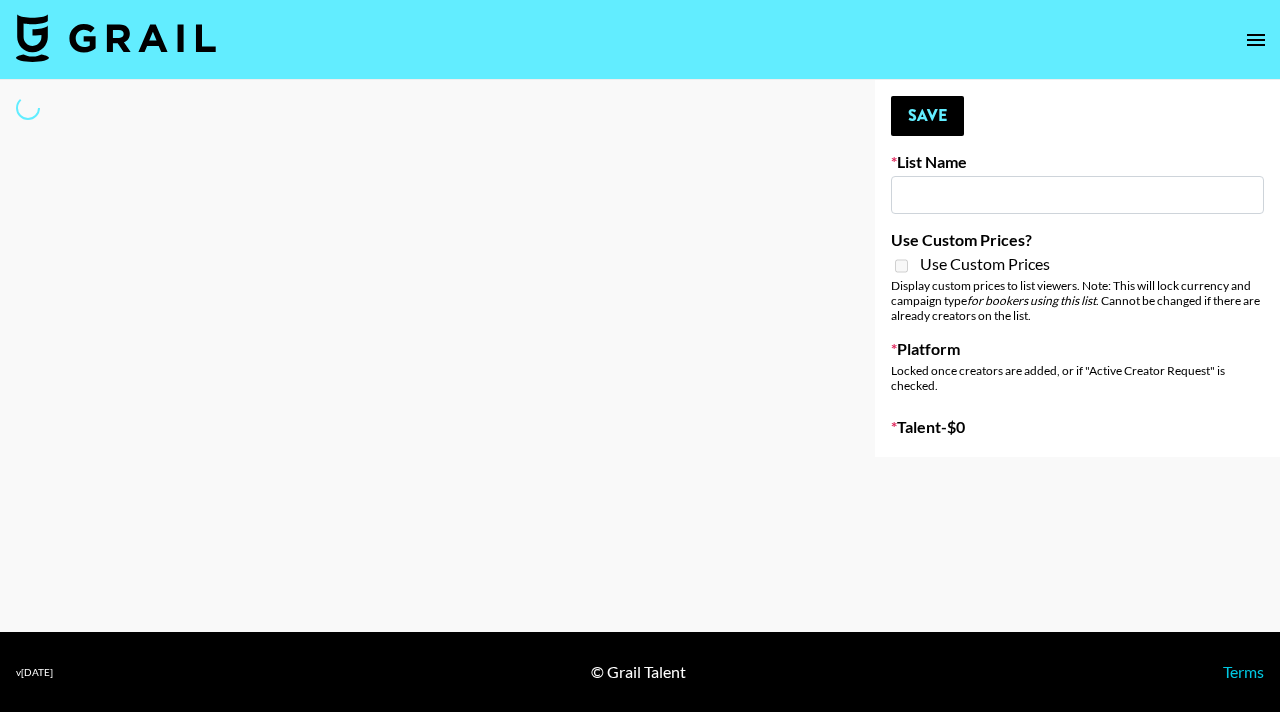type on "[PERSON_NAME] Sound Promo - Rebellion" 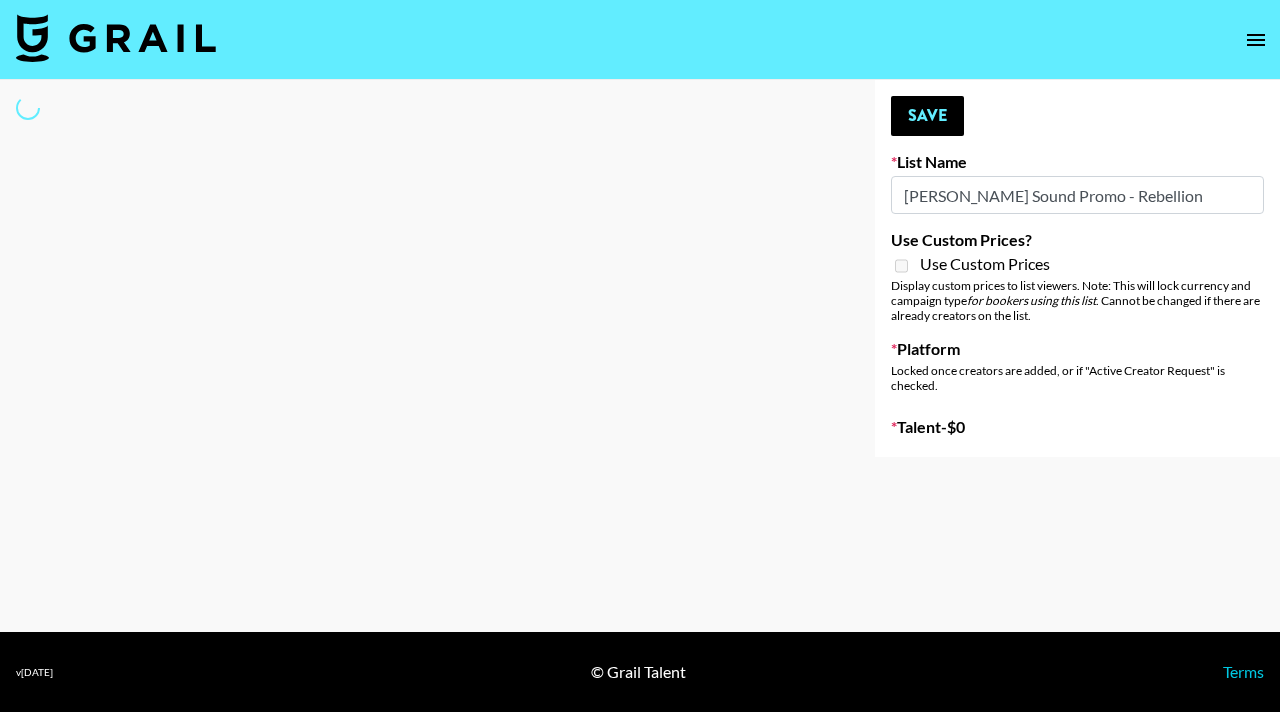 select on "Song" 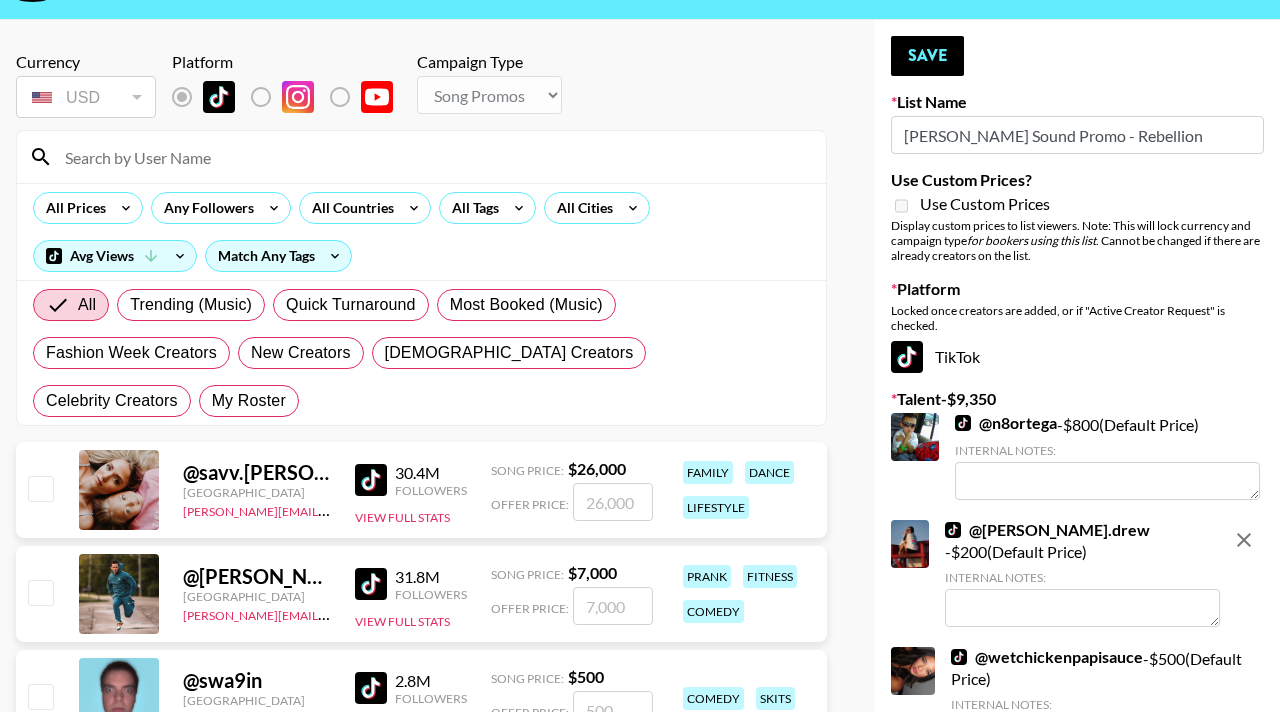 scroll, scrollTop: 61, scrollLeft: 0, axis: vertical 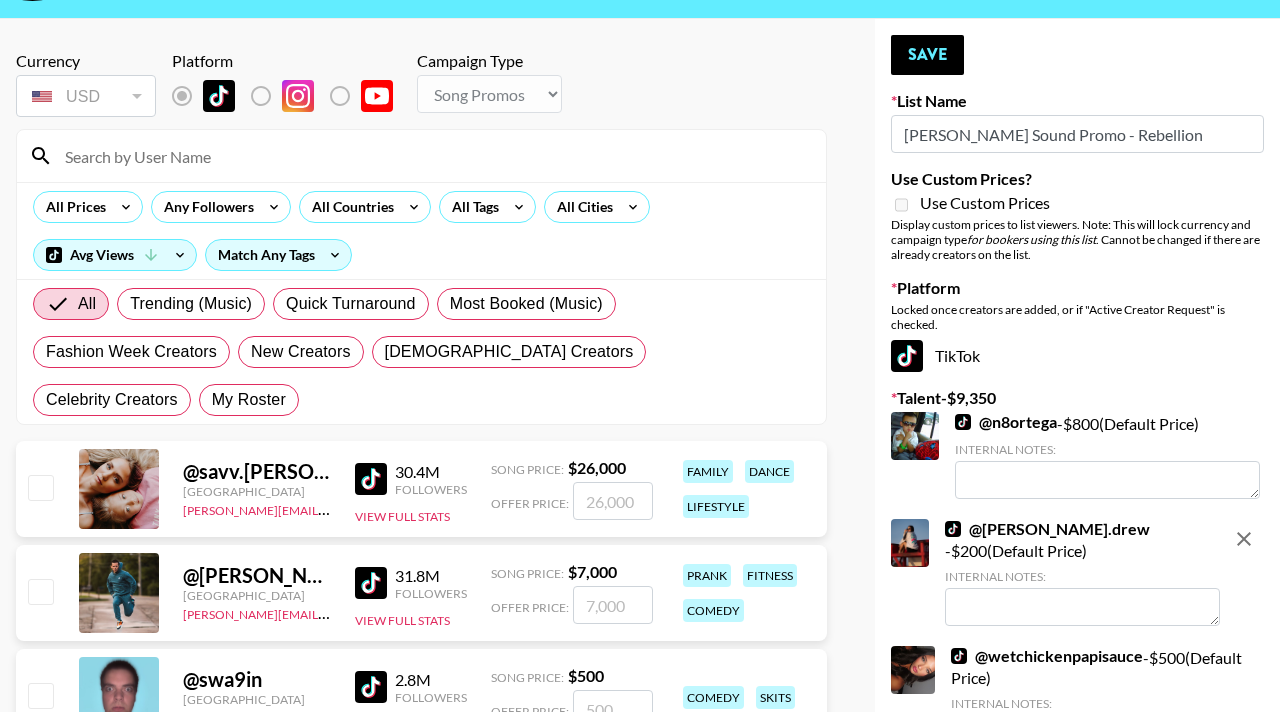 click on "My Roster" at bounding box center (249, 400) 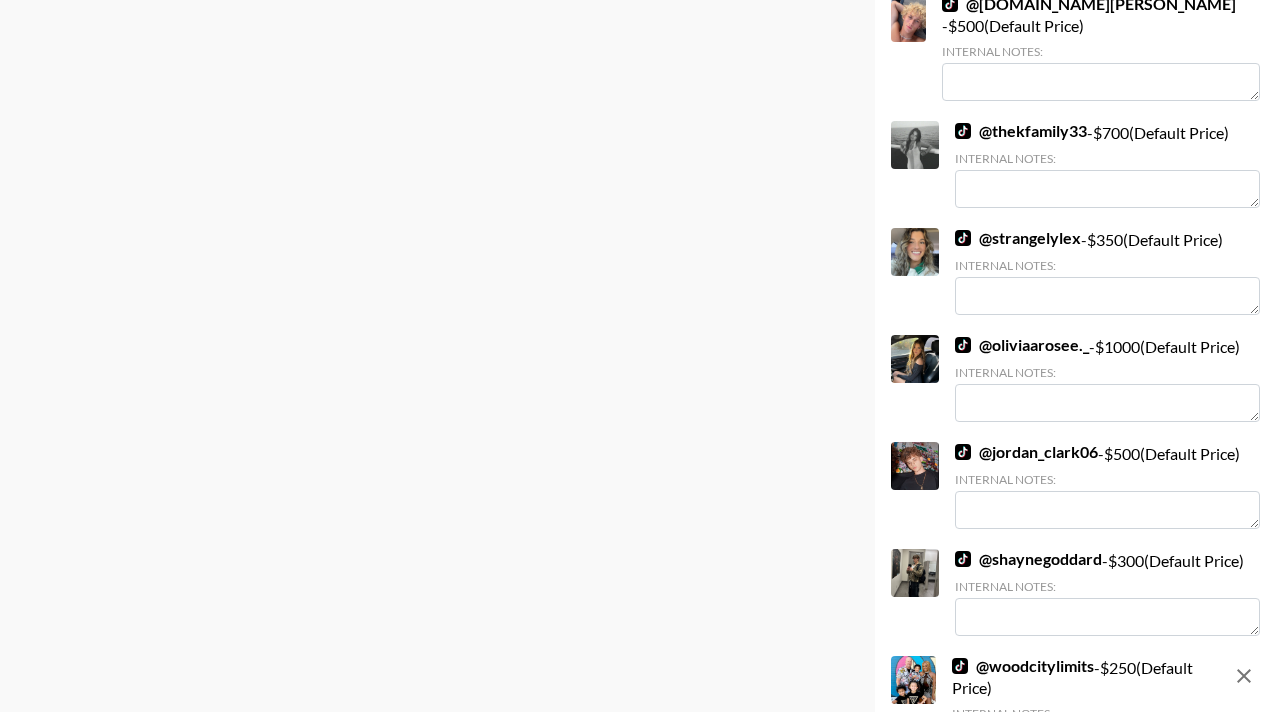 scroll, scrollTop: 1377, scrollLeft: 0, axis: vertical 